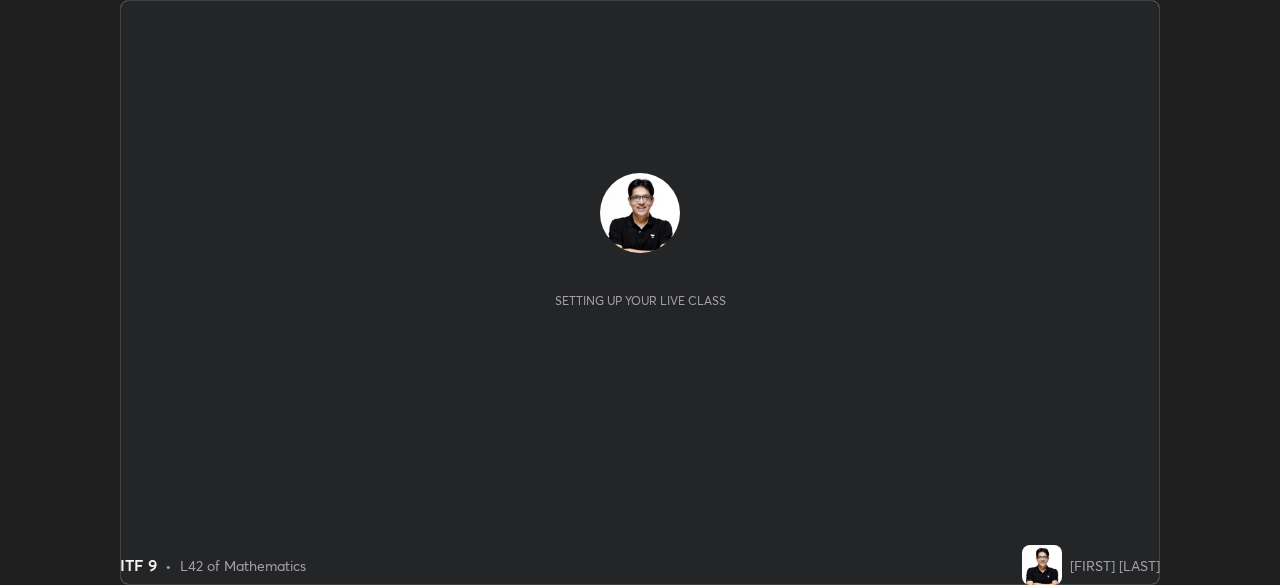 scroll, scrollTop: 0, scrollLeft: 0, axis: both 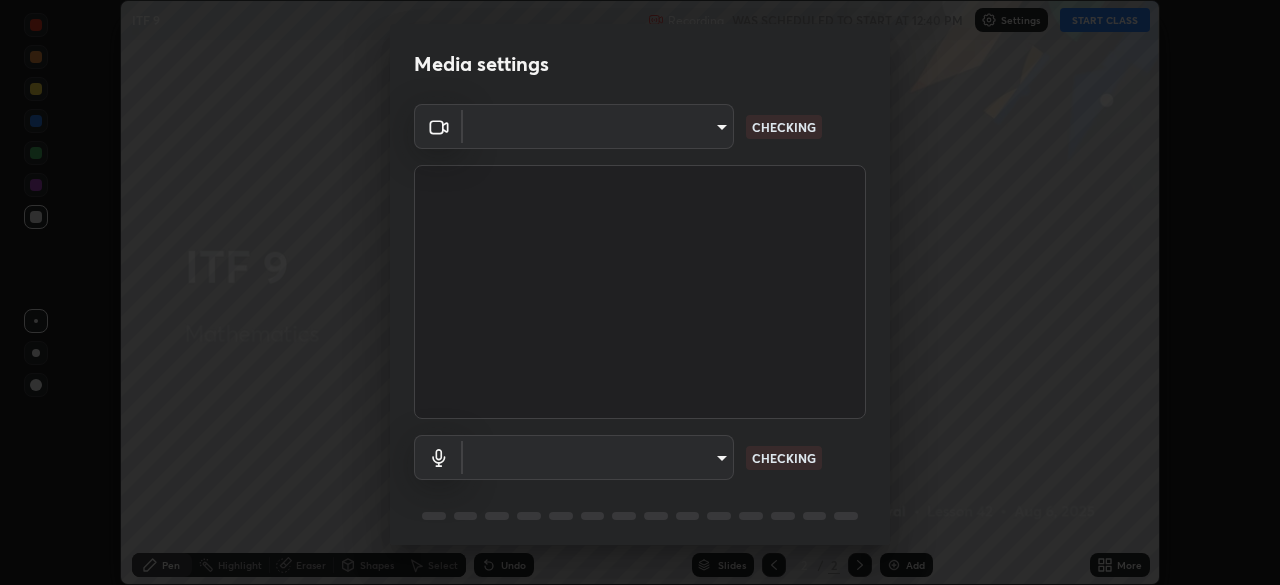 type on "b836b1746bc57e858dac7ff1eb7f6fa2ca3122fce8273d052bbc38d86990041a" 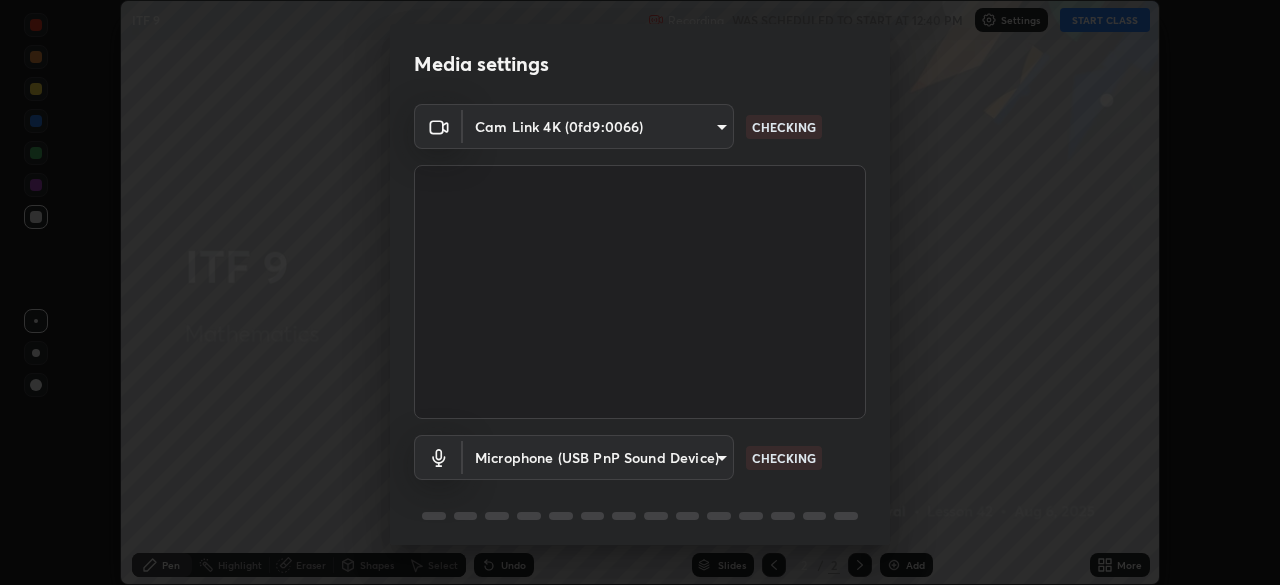 click on "Erase all ITF 9 Recording WAS SCHEDULED TO START AT  12:40 PM Settings START CLASS Setting up your live class ITF 9 • L42 of Mathematics [FIRST] [LAST] Pen Highlight Eraser Shapes Select Undo Slides 2 / 2 Add More No doubts shared Encourage your learners to ask a doubt for better clarity Report an issue Reason for reporting Buffering Chat not working Audio - Video sync issue Educator video quality low ​ Attach an image Report Media settings Cam Link 4K (0fd9:0066) [HASH] CHECKING Microphone (USB PnP Sound Device) [HASH] CHECKING 1 / 5 Next" at bounding box center [640, 292] 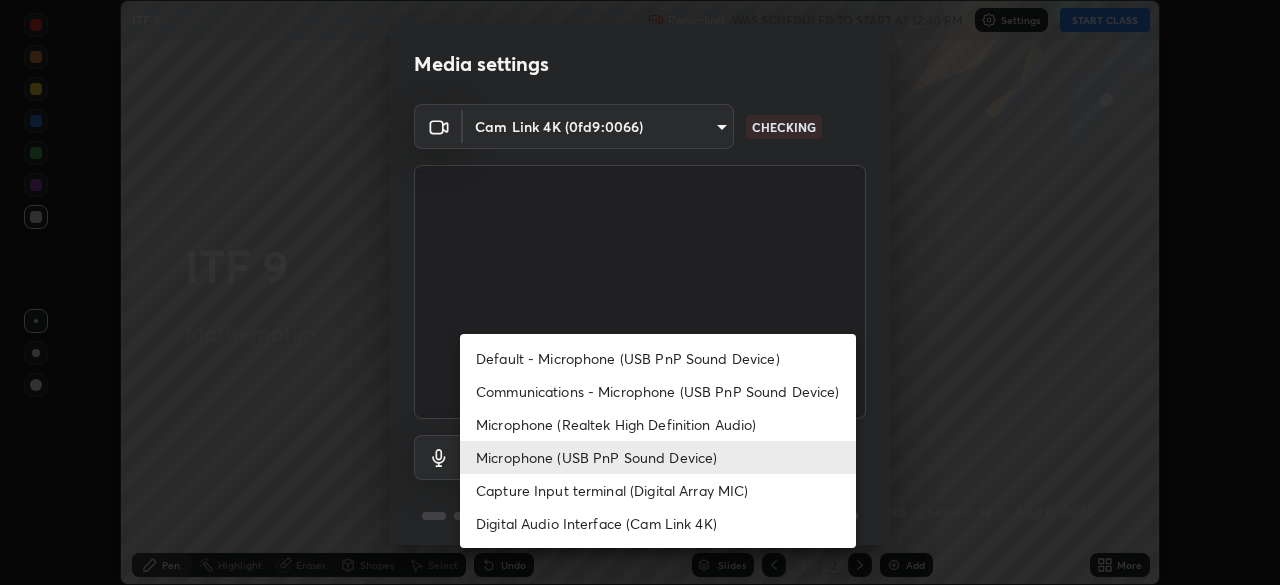 click on "Capture Input terminal (Digital Array MIC)" at bounding box center [658, 490] 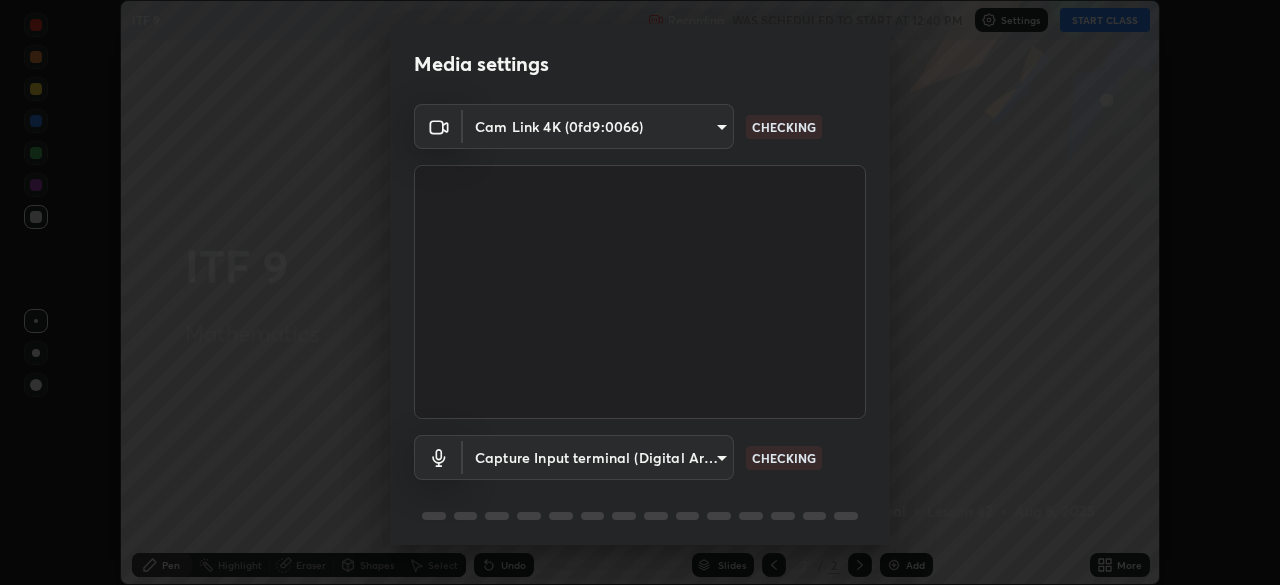 click on "Erase all ITF 9 Recording WAS SCHEDULED TO START AT  12:40 PM Settings START CLASS Setting up your live class ITF 9 • L42 of Mathematics [FIRST] [LAST] Pen Highlight Eraser Shapes Select Undo Slides 2 / 2 Add More No doubts shared Encourage your learners to ask a doubt for better clarity Report an issue Reason for reporting Buffering Chat not working Audio - Video sync issue Educator video quality low ​ Attach an image Report Media settings Cam Link 4K (0fd9:0066) [HASH] CHECKING Capture Input terminal (Digital Array MIC) [HASH] CHECKING 1 / 5 Next Default - Microphone (USB PnP Sound Device) Communications - Microphone (USB PnP Sound Device) Microphone (Realtek High Definition Audio) Microphone (USB PnP Sound Device) Capture Input terminal (Digital Array MIC) Digital Audio Interface (Cam Link 4K)" at bounding box center [640, 292] 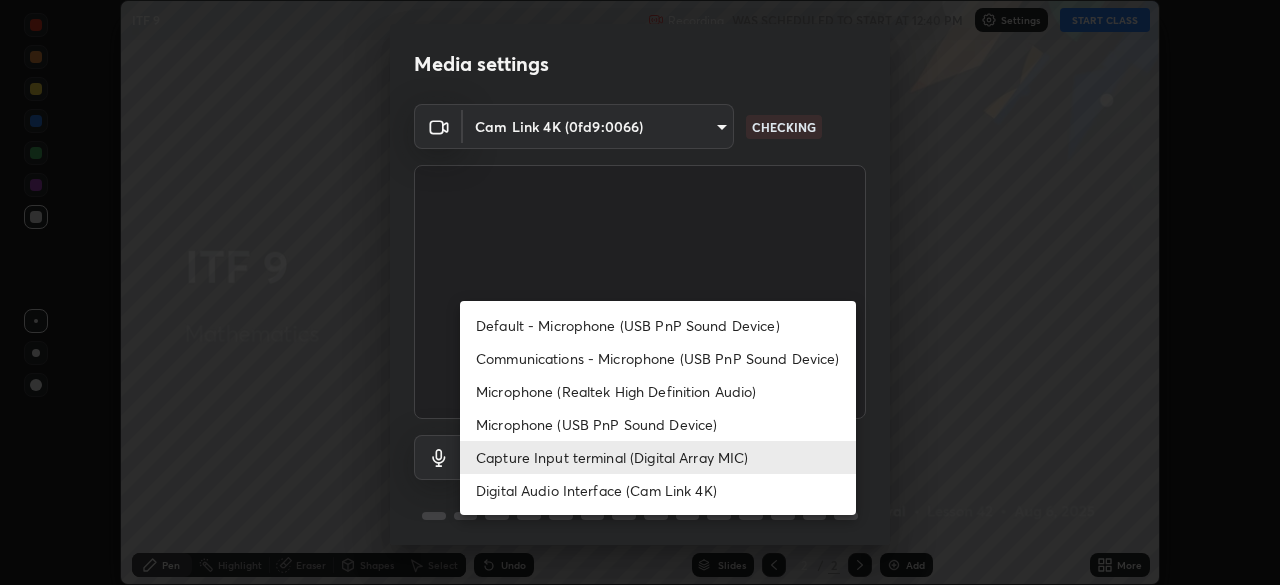 click on "Microphone (USB PnP Sound Device)" at bounding box center [658, 424] 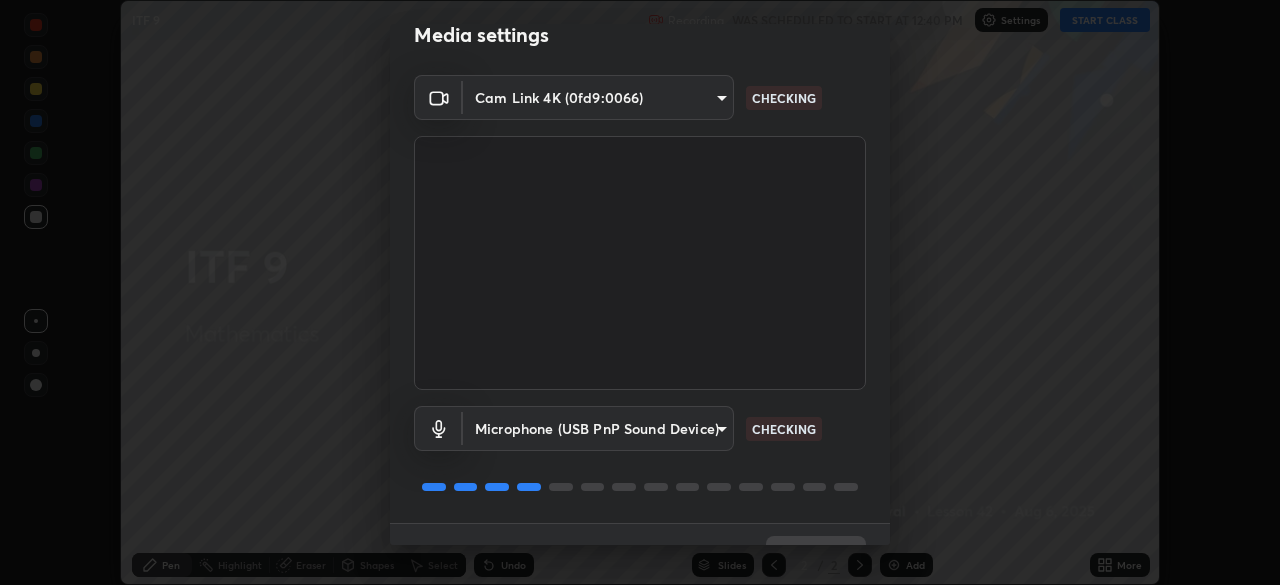 scroll, scrollTop: 71, scrollLeft: 0, axis: vertical 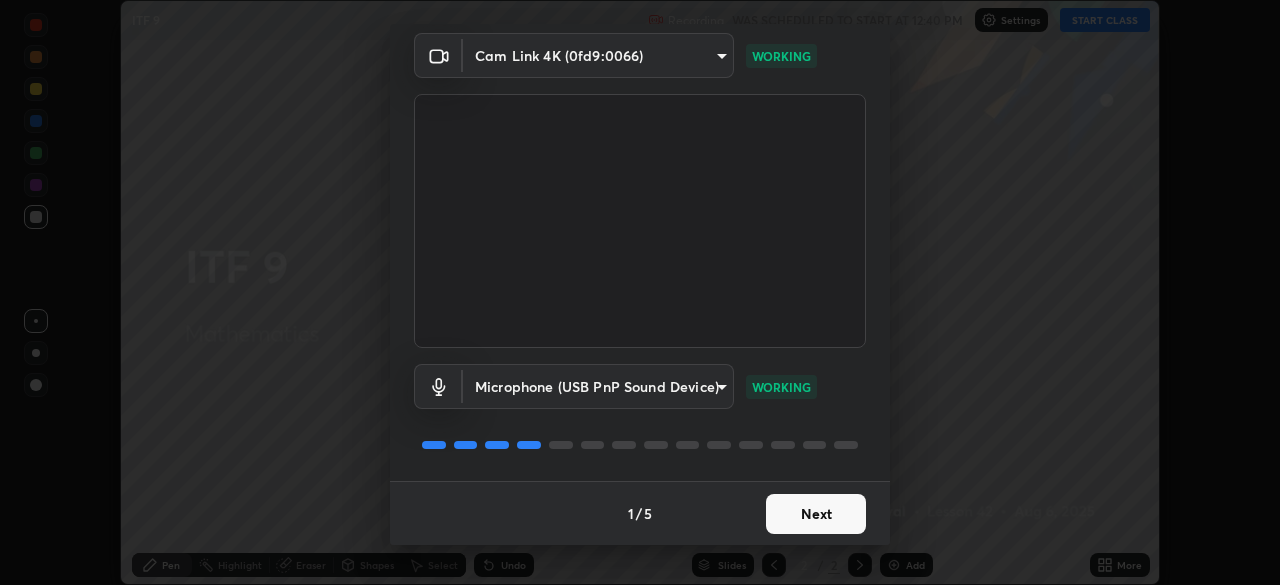 click on "Next" at bounding box center [816, 514] 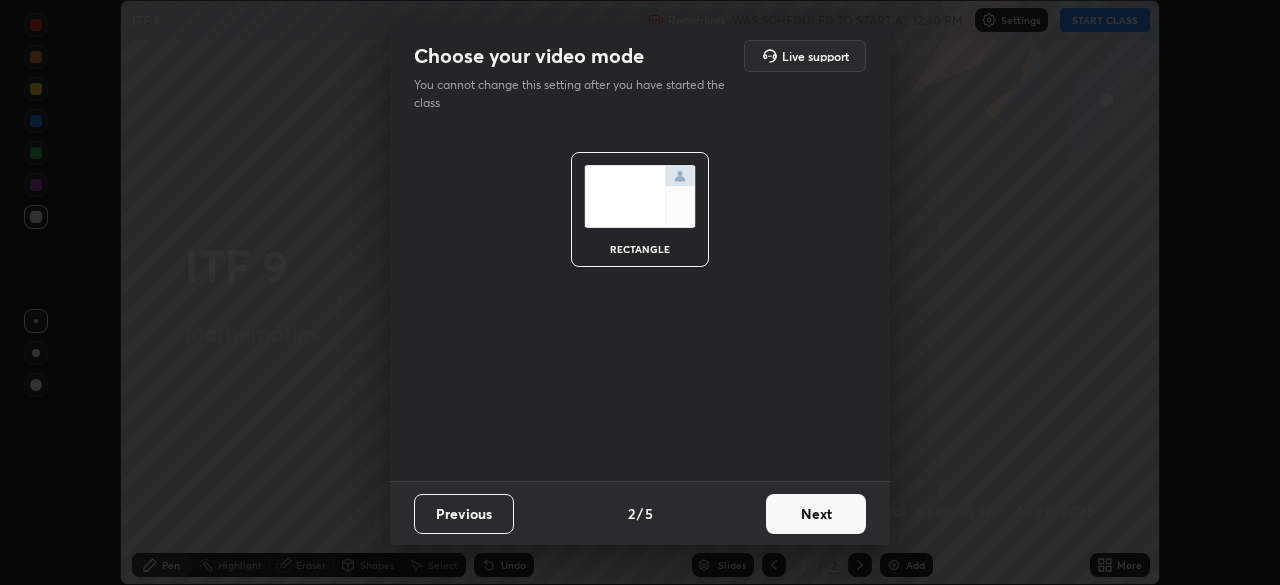 scroll, scrollTop: 0, scrollLeft: 0, axis: both 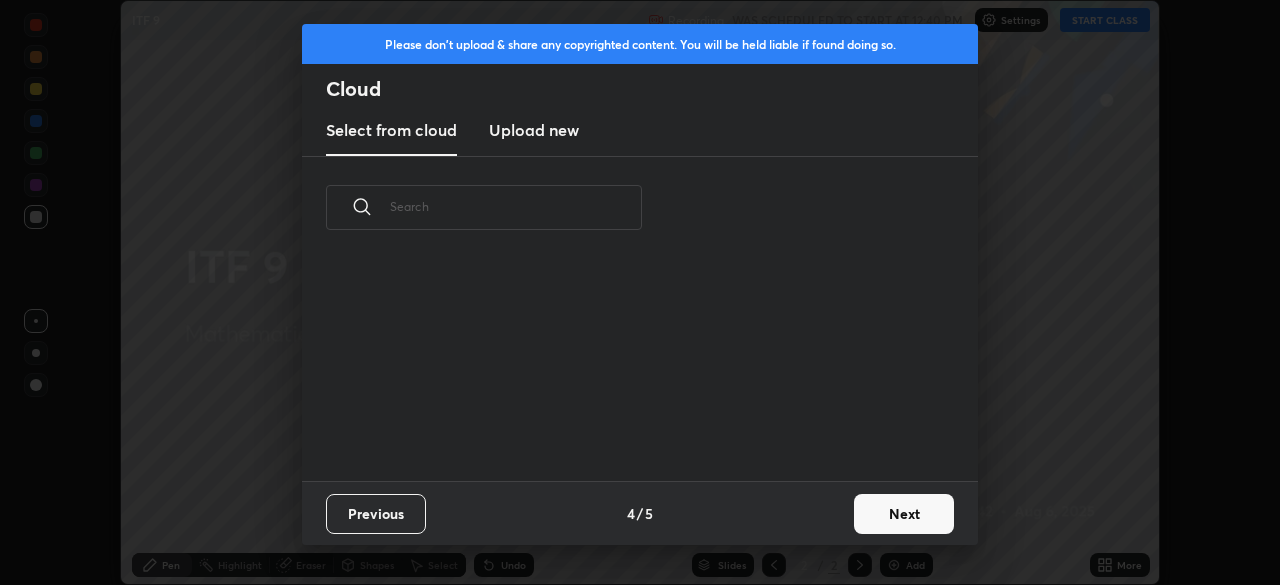 click on "Next" at bounding box center (904, 514) 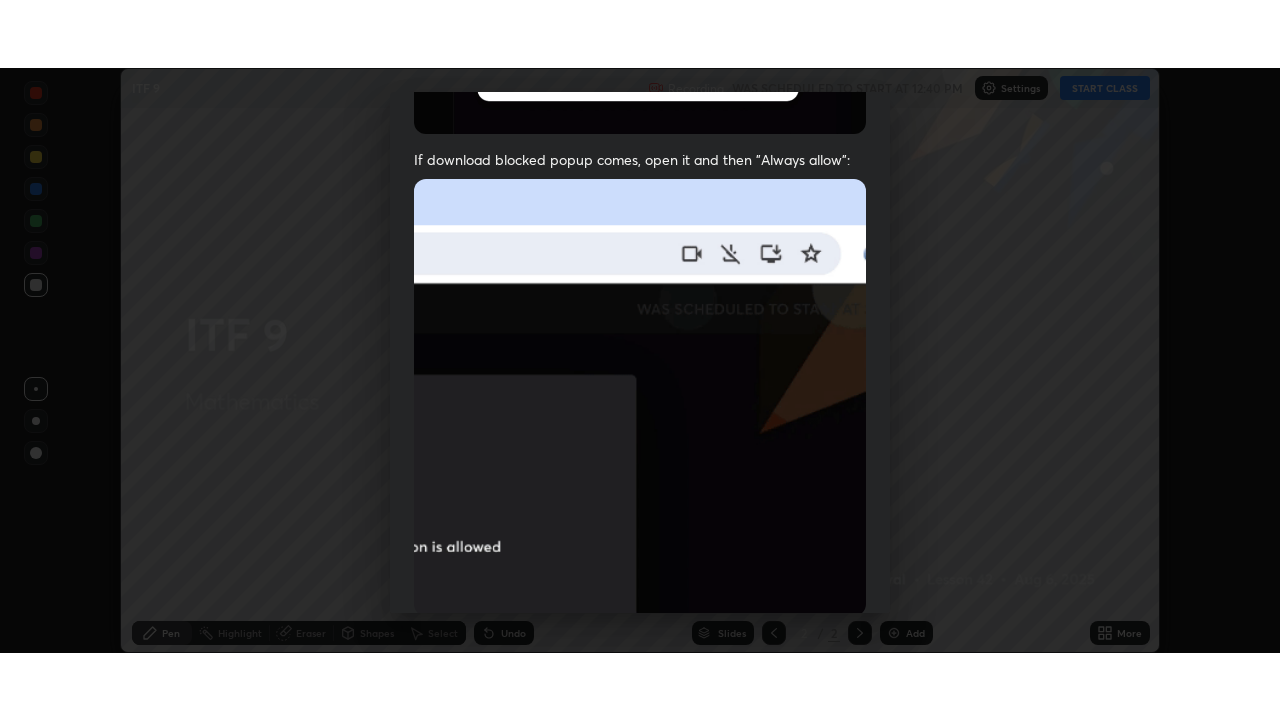 scroll, scrollTop: 479, scrollLeft: 0, axis: vertical 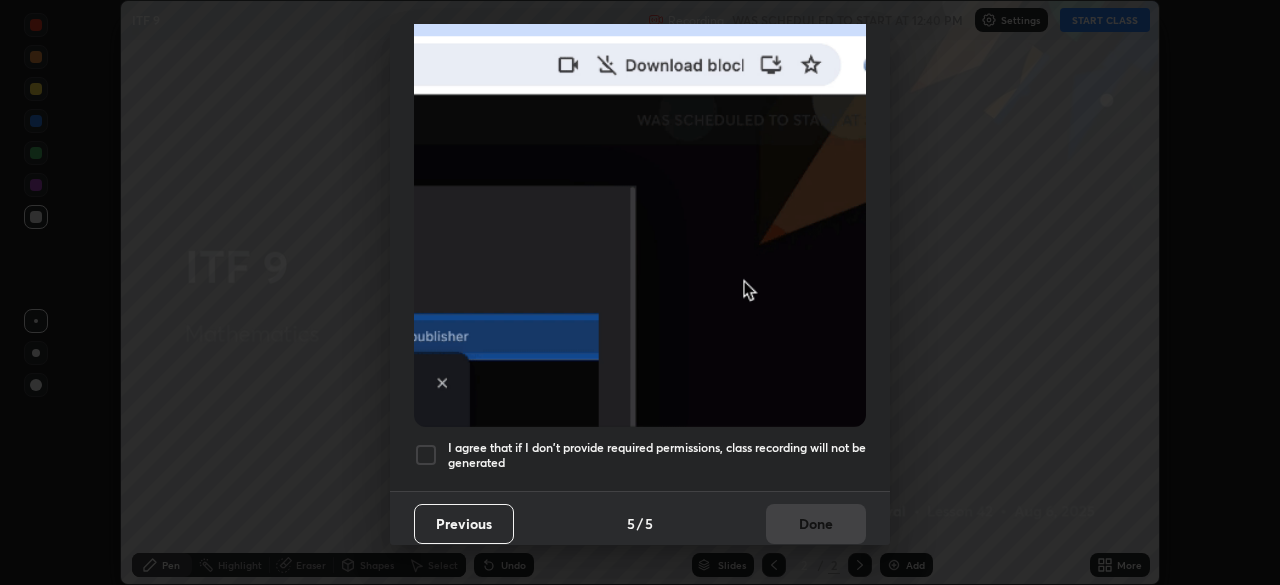 click on "I agree that if I don't provide required permissions, class recording will not be generated" at bounding box center (657, 455) 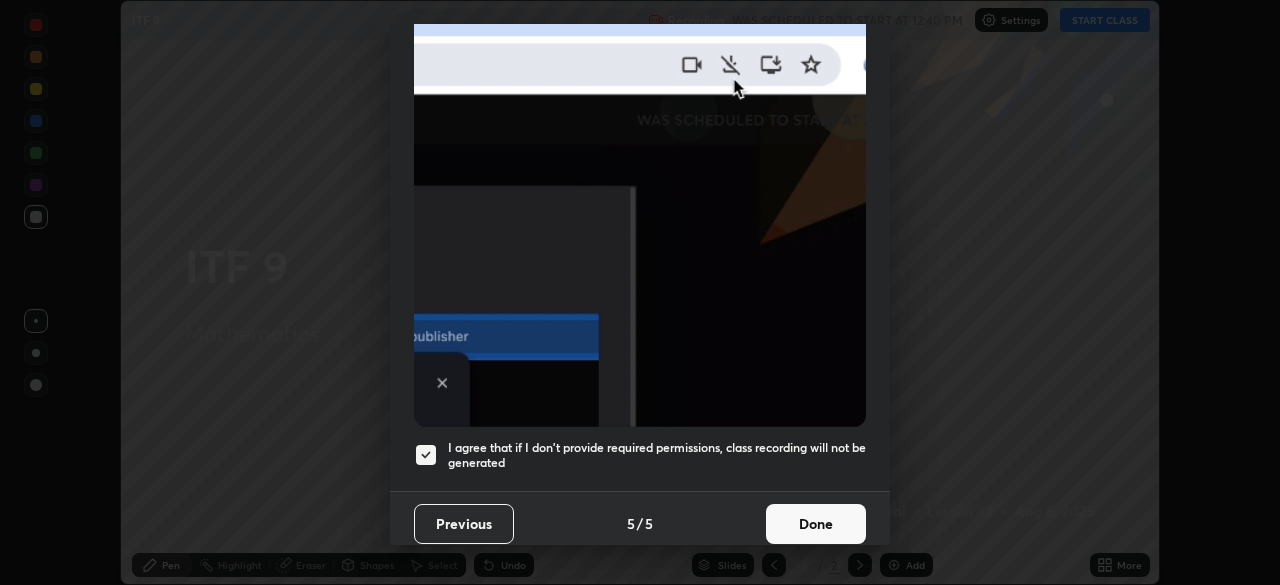 click on "Done" at bounding box center [816, 524] 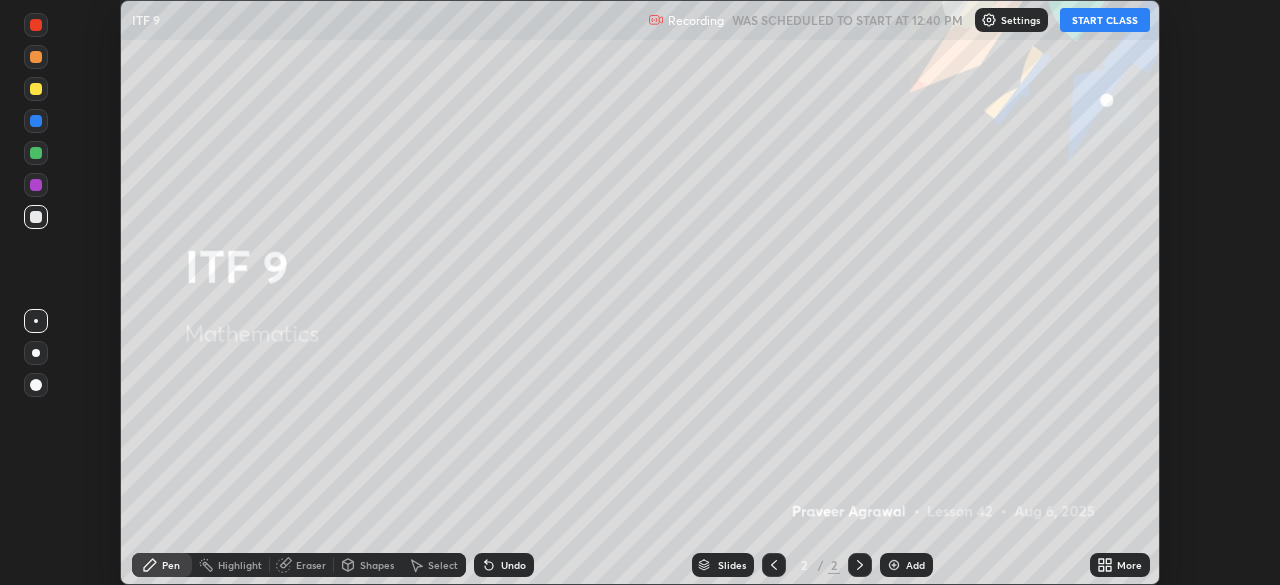 click 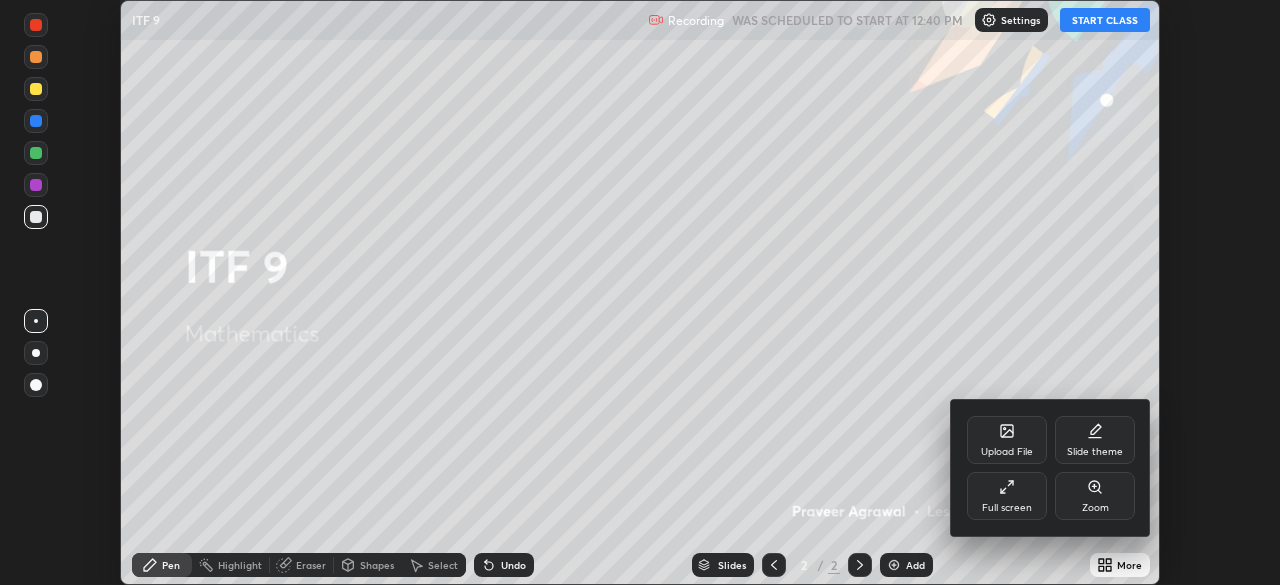 click on "Full screen" at bounding box center [1007, 508] 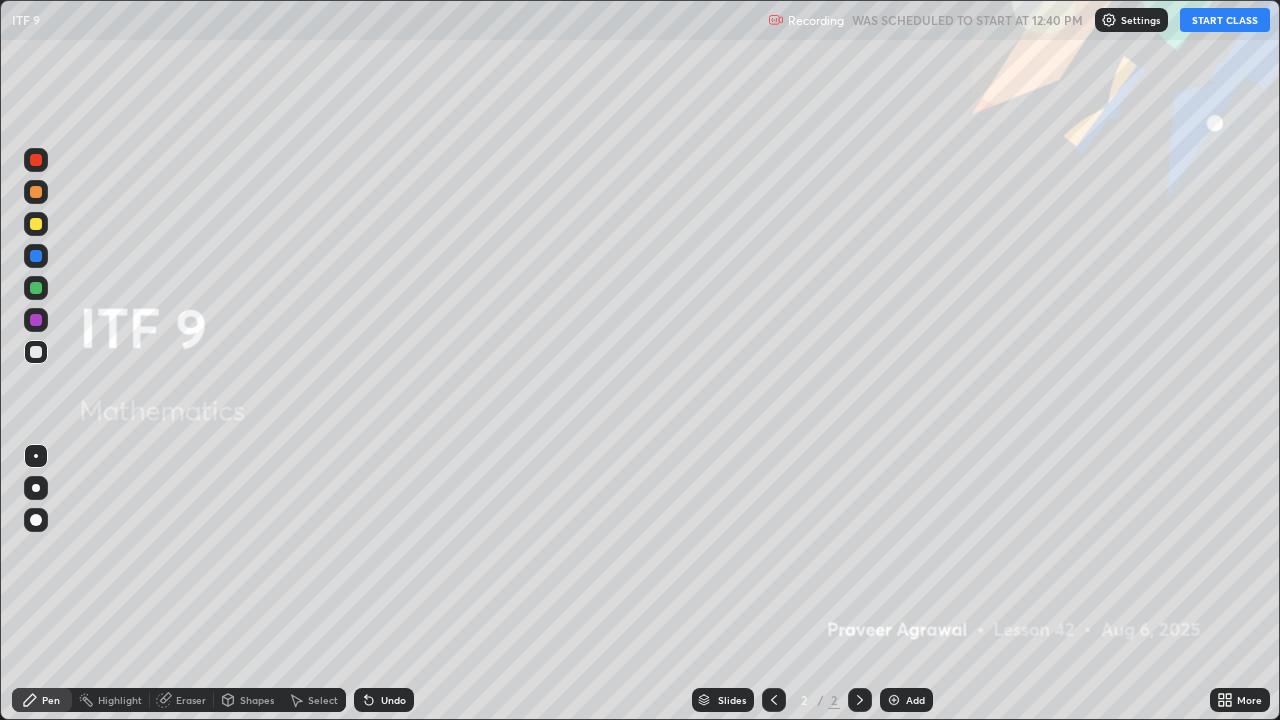 scroll, scrollTop: 99280, scrollLeft: 98720, axis: both 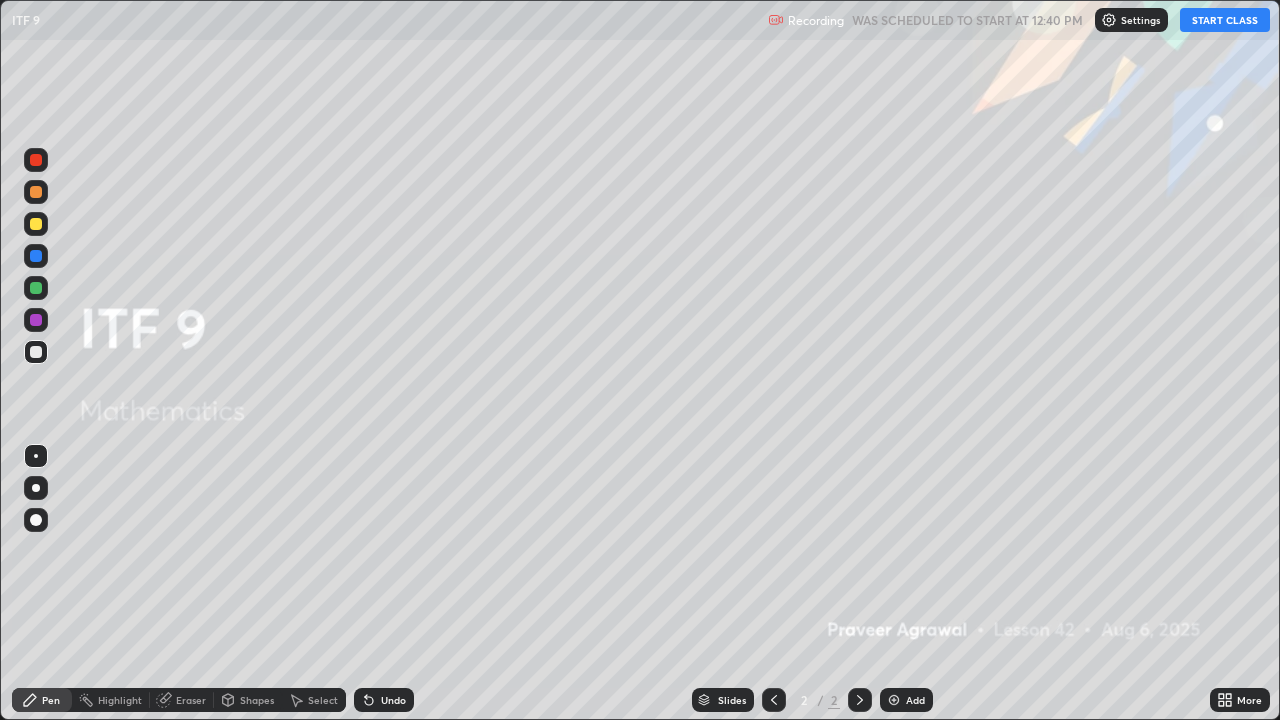 click on "START CLASS" at bounding box center [1225, 20] 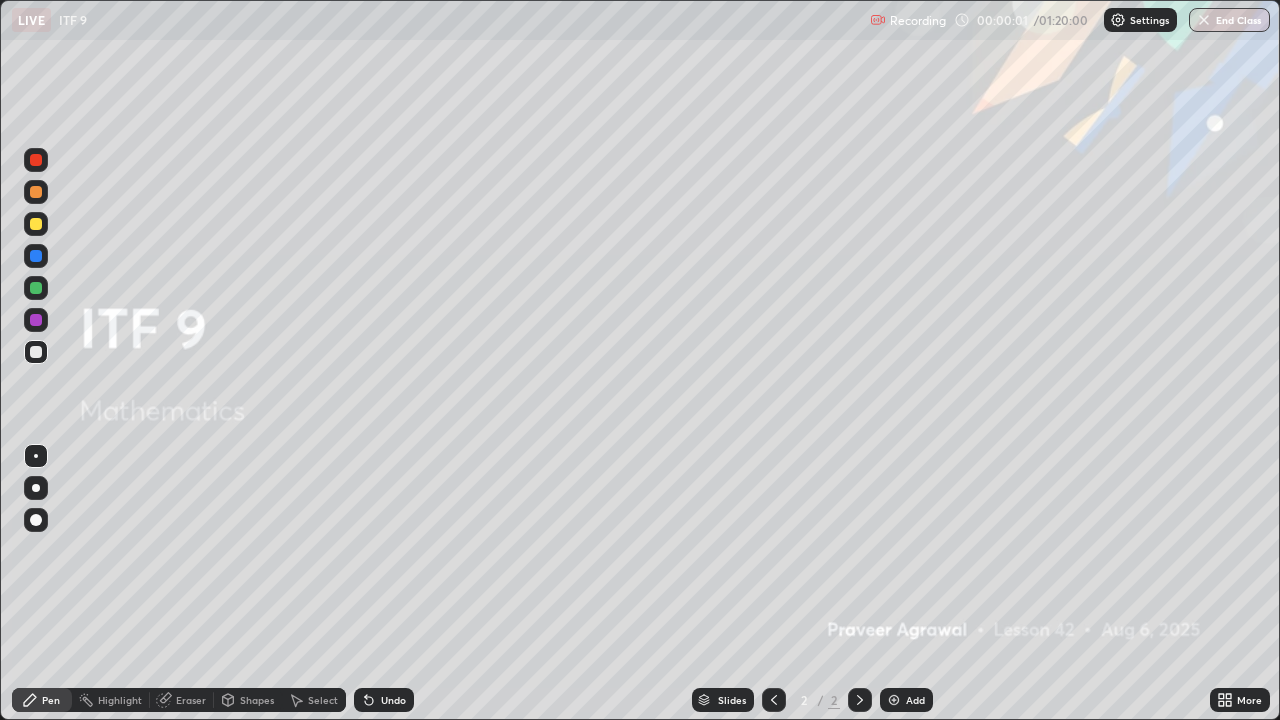 click at bounding box center [894, 700] 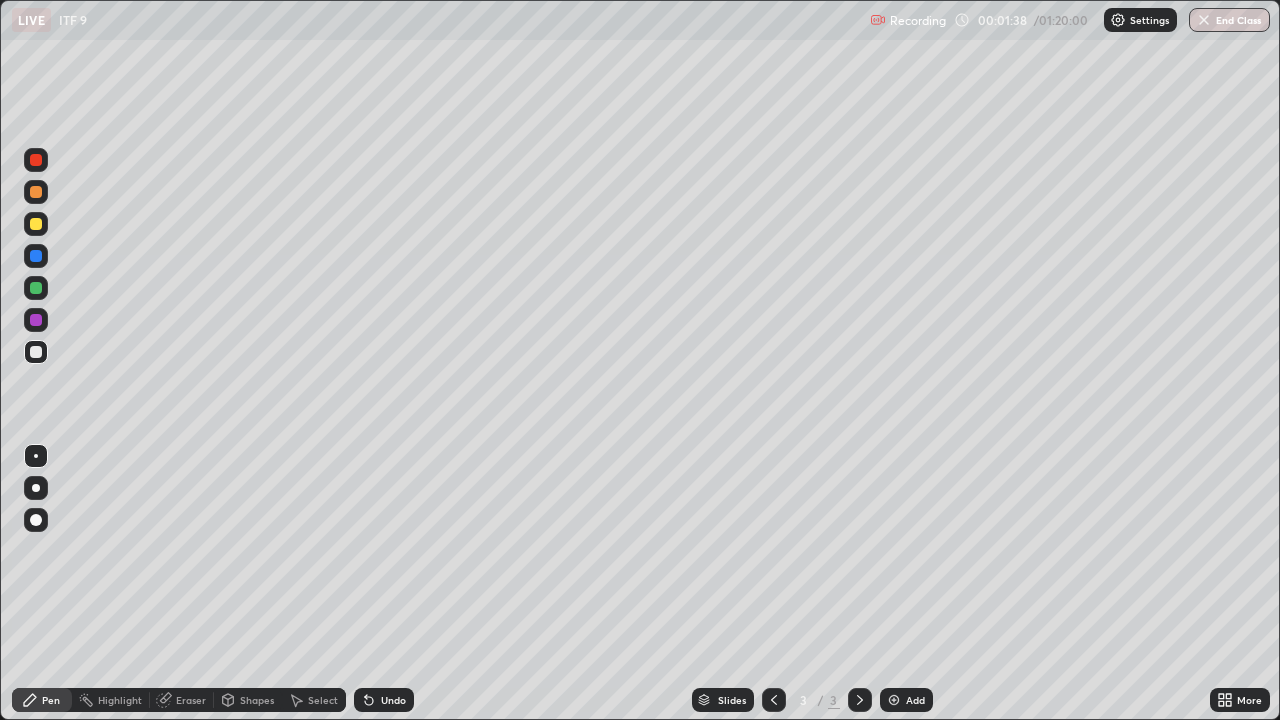 click at bounding box center [36, 224] 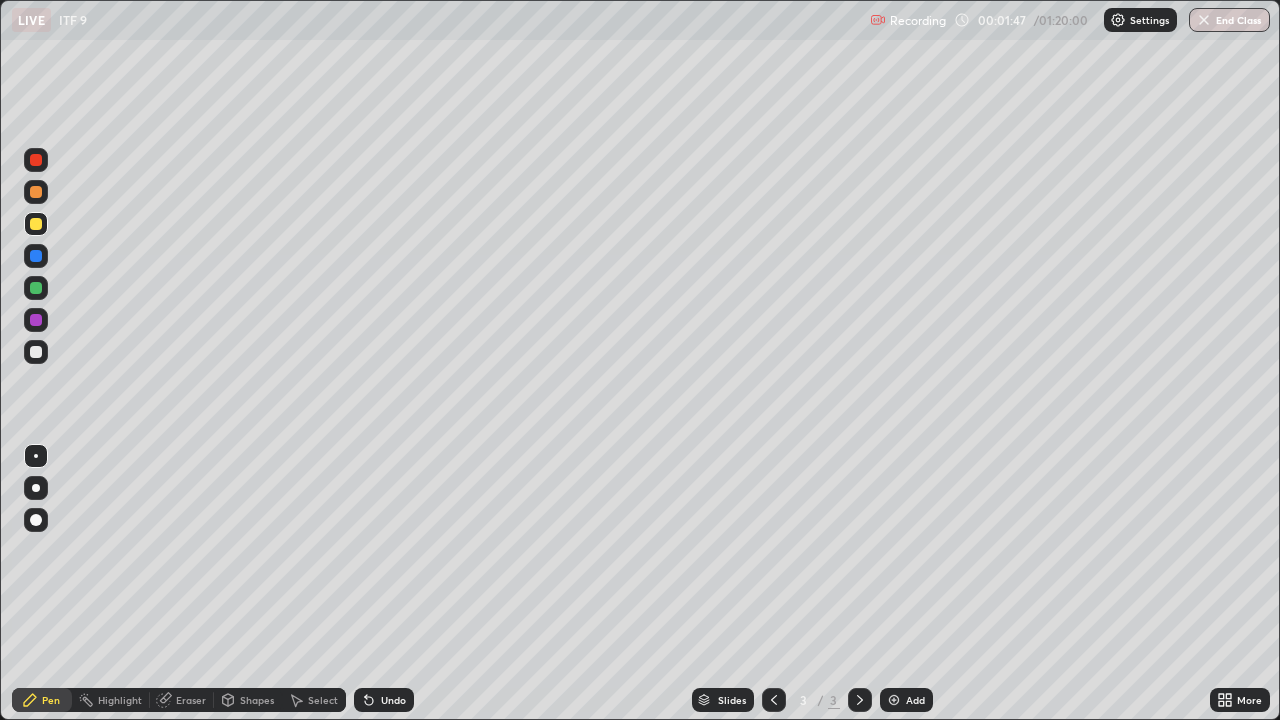 click at bounding box center [36, 352] 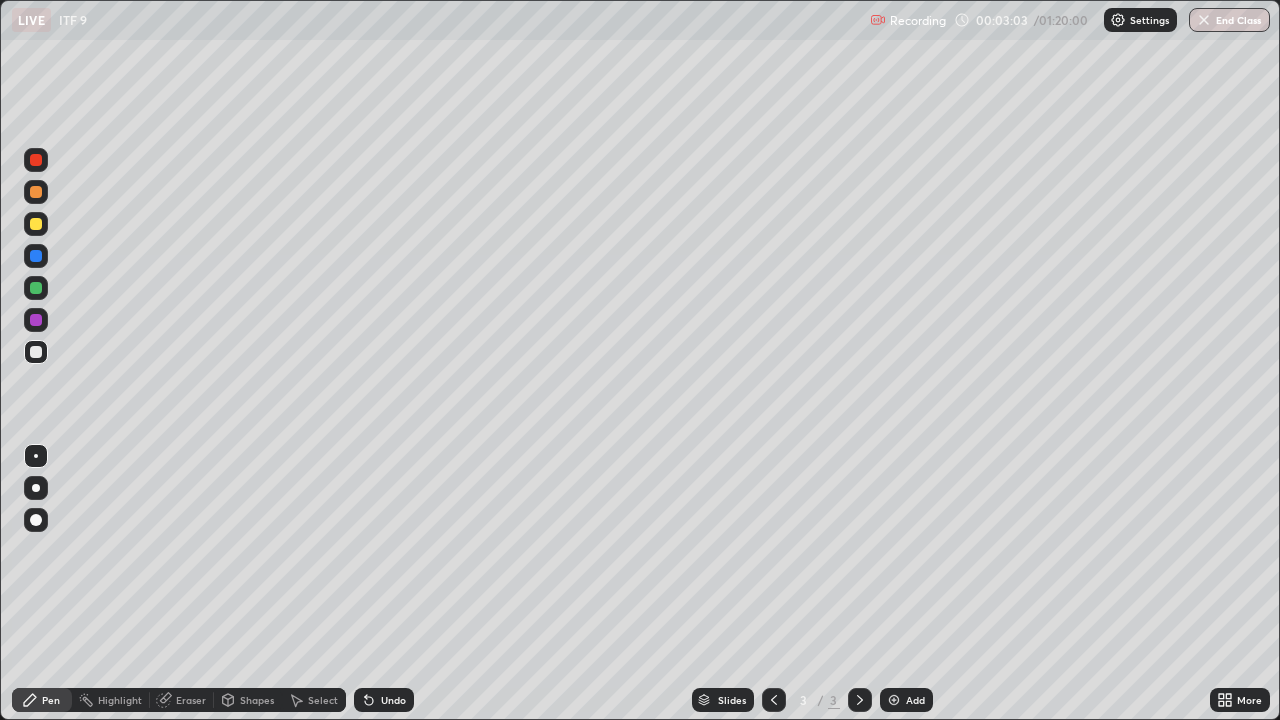 click at bounding box center (36, 224) 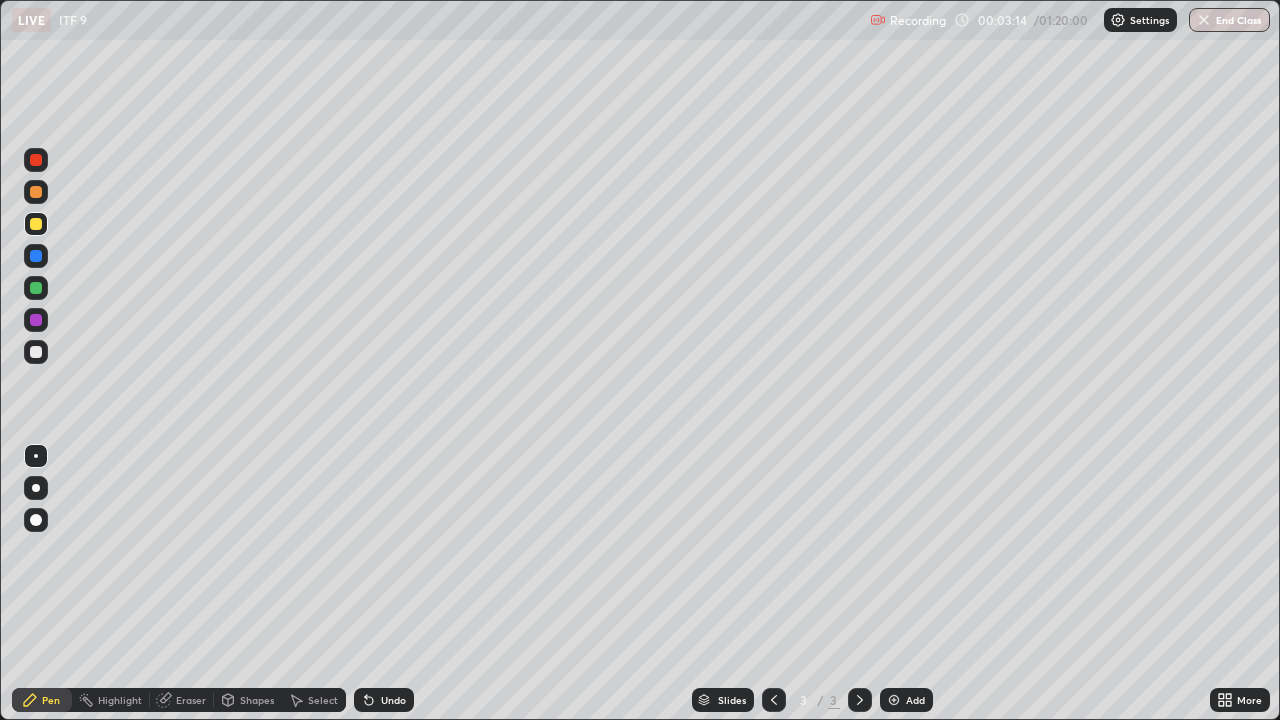 click 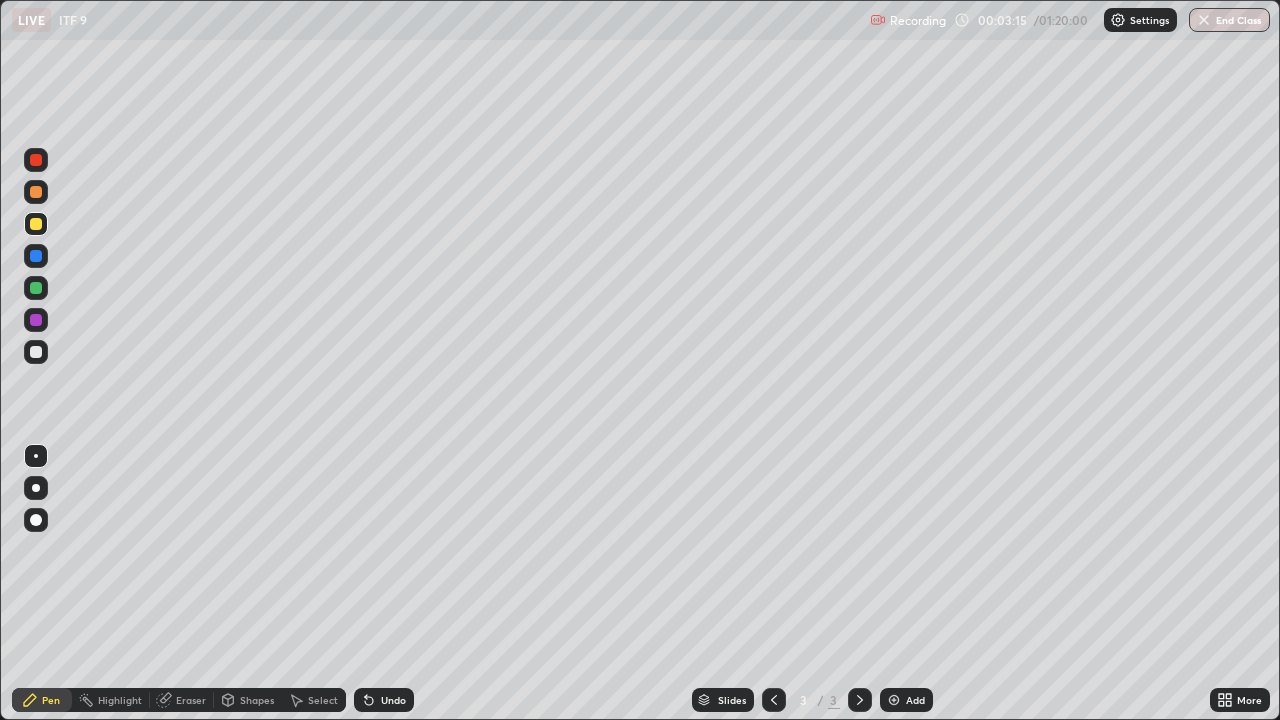 click on "Undo" at bounding box center (384, 700) 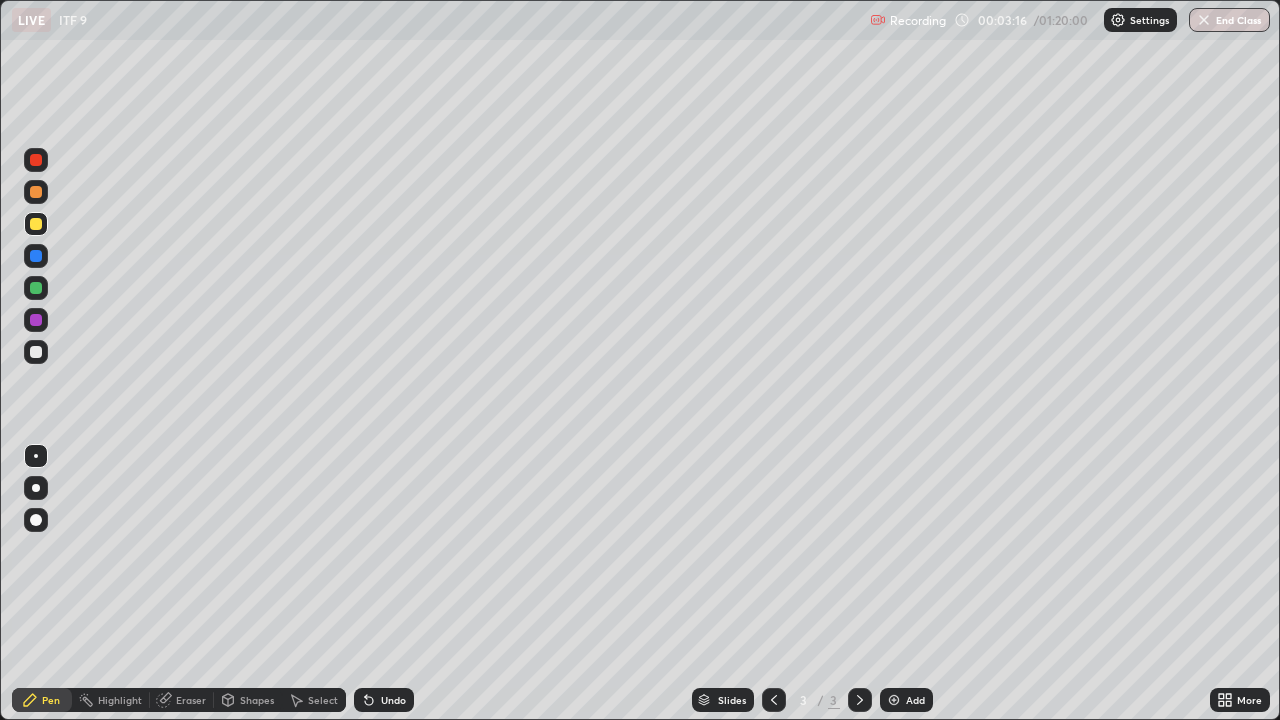 click on "Undo" at bounding box center (384, 700) 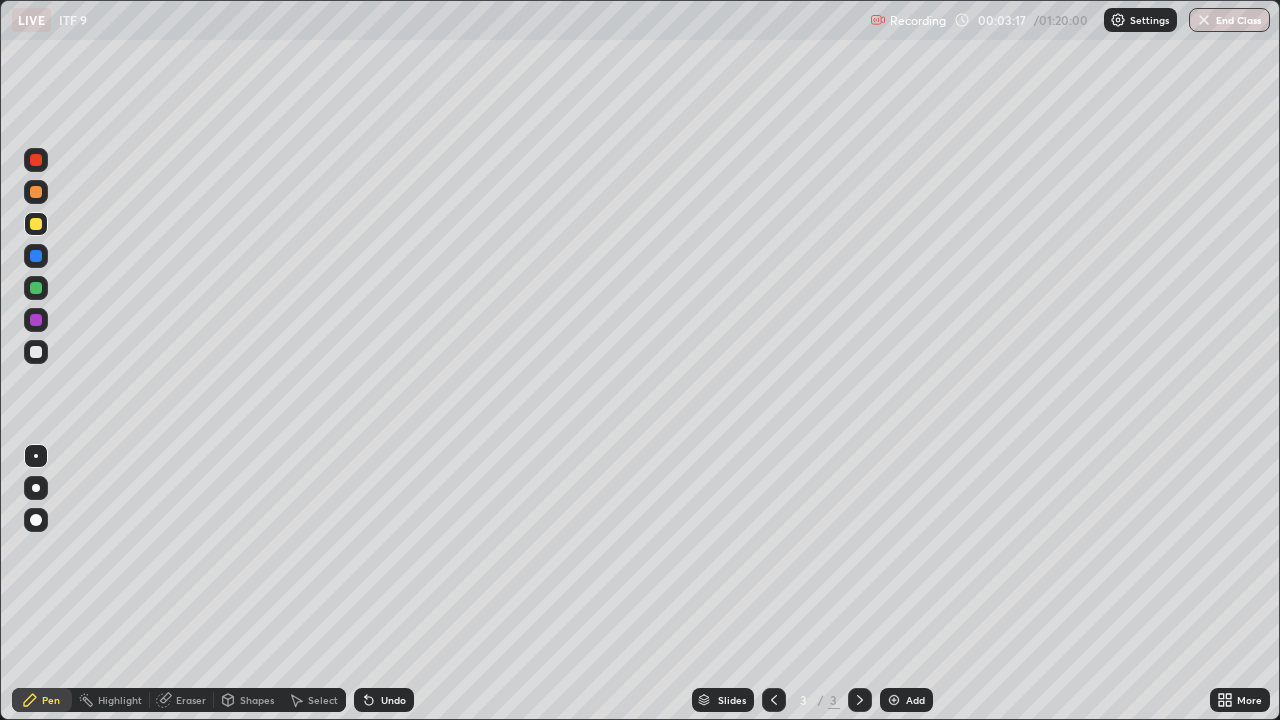 click on "Undo" at bounding box center (384, 700) 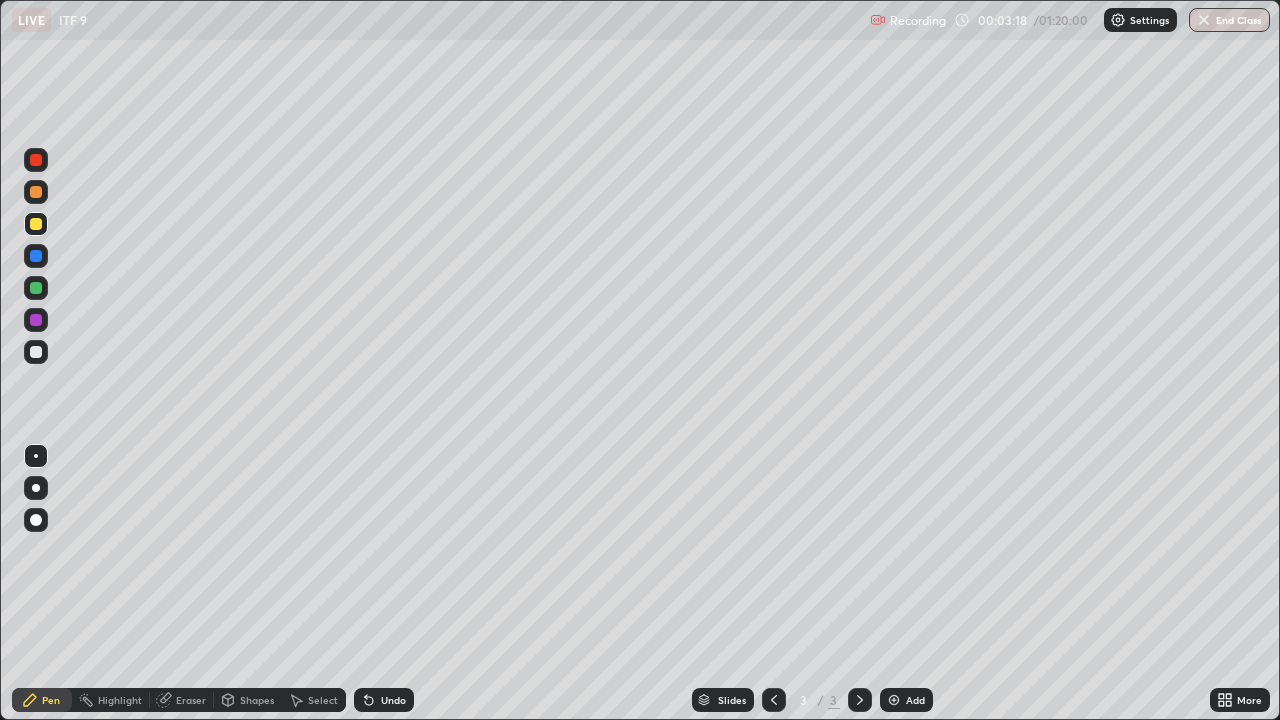 click on "Undo" at bounding box center (384, 700) 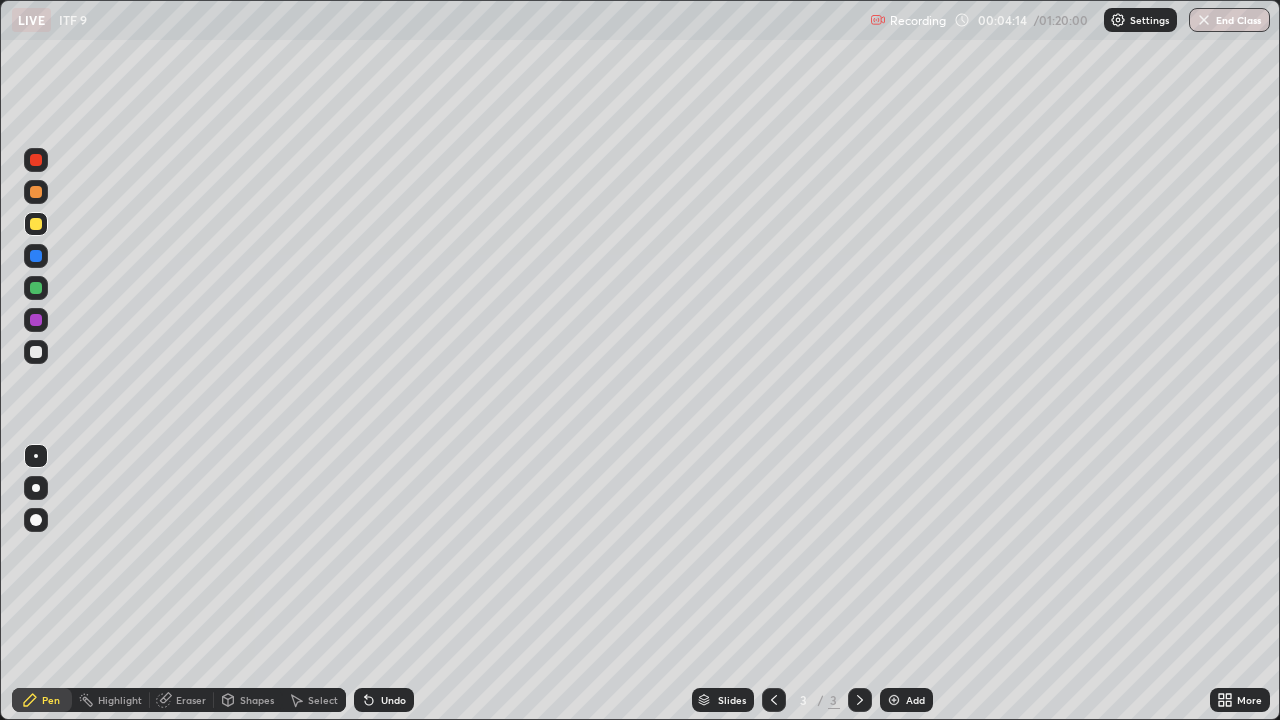 click 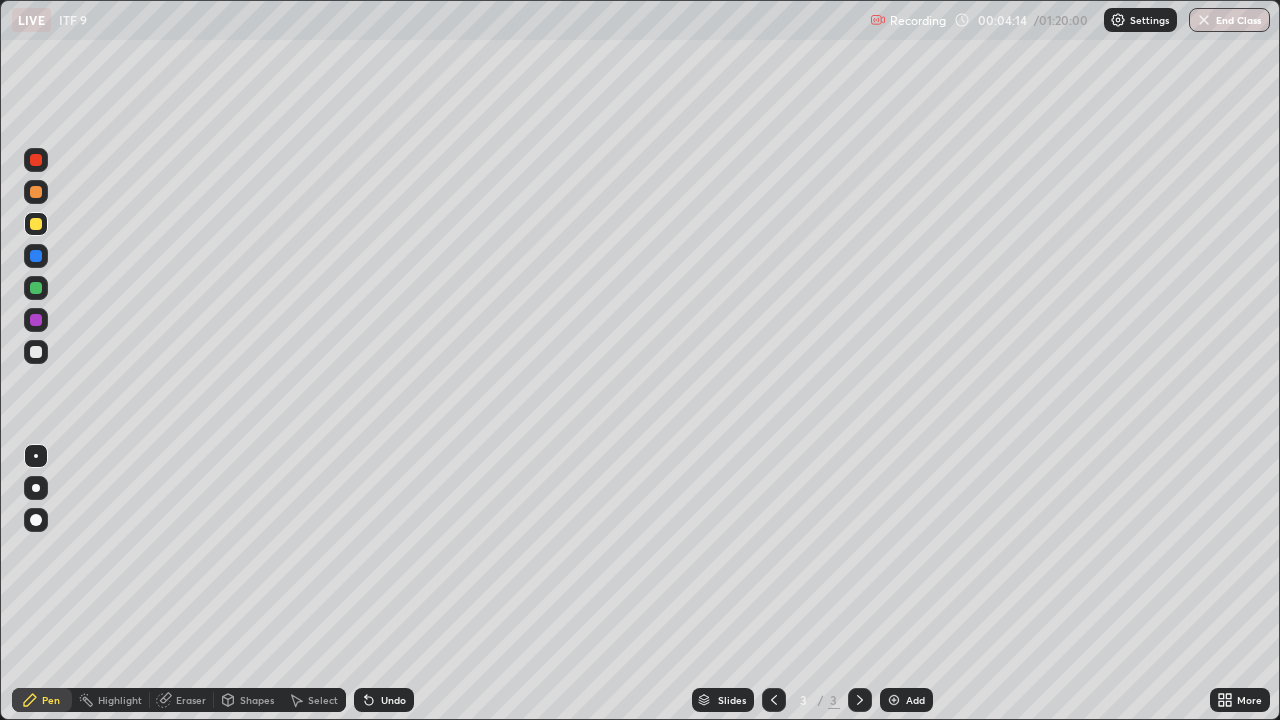 click 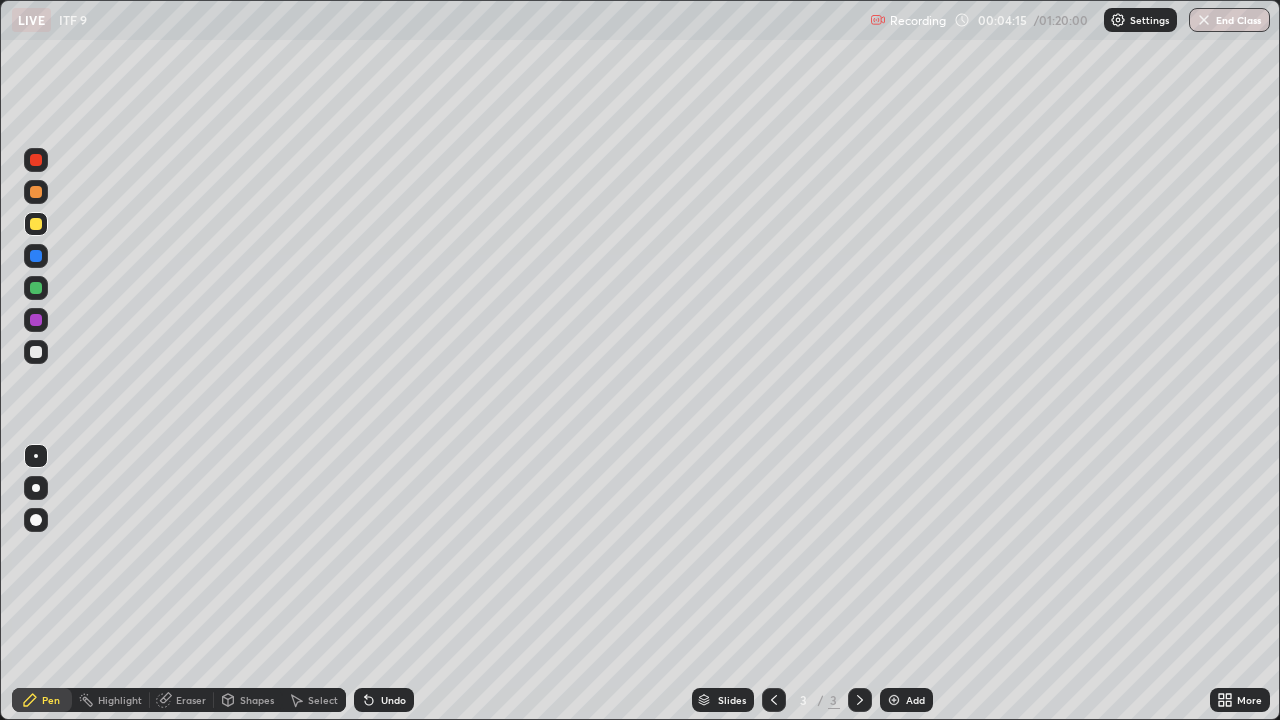 click 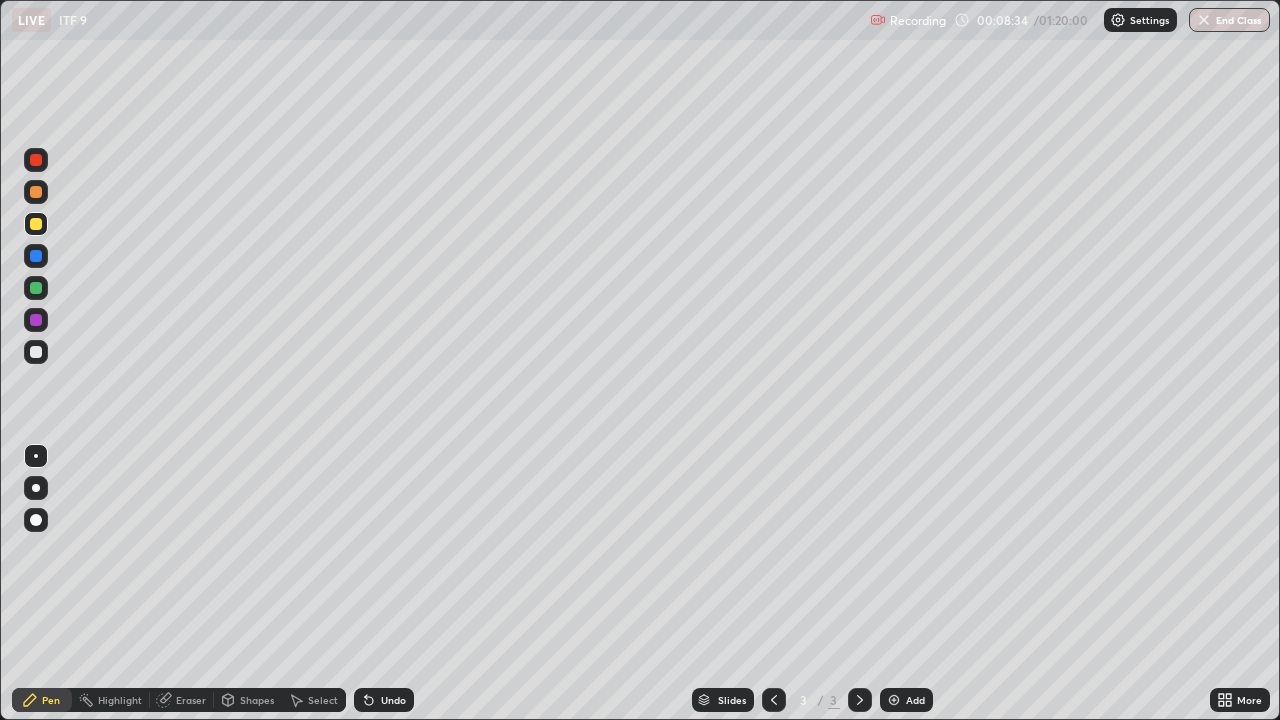 click on "Add" at bounding box center (906, 700) 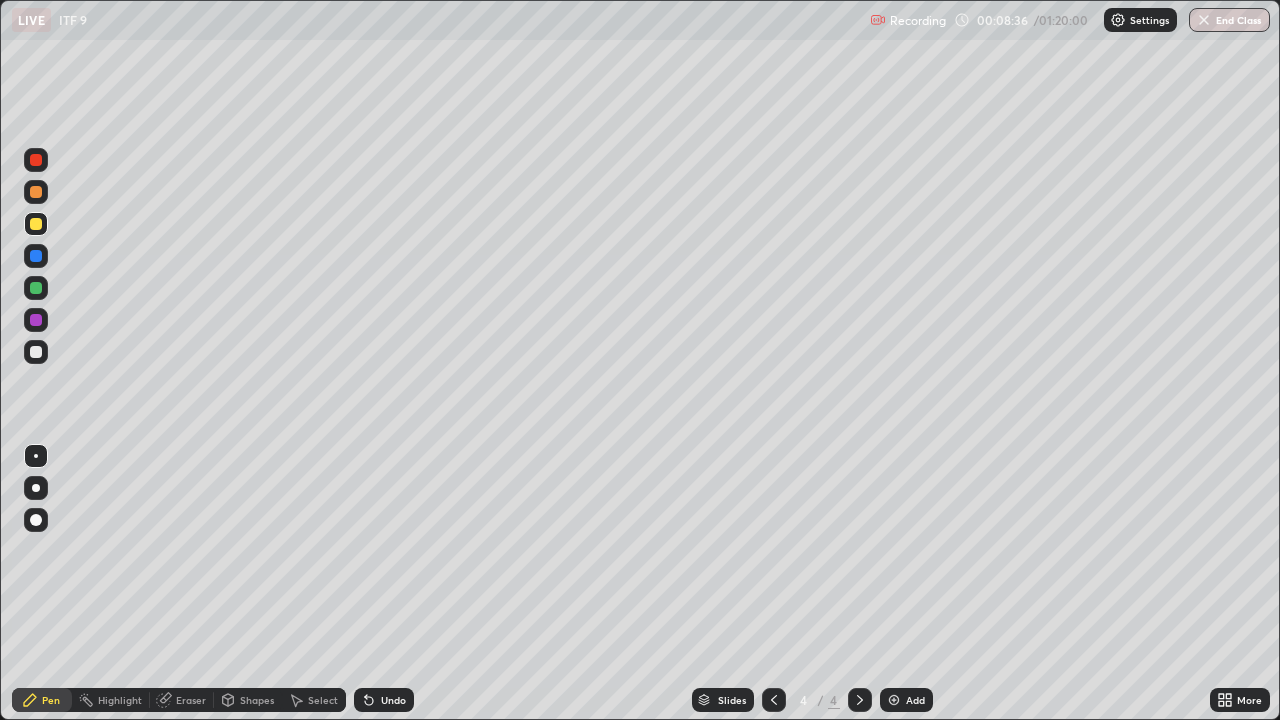 click at bounding box center (36, 352) 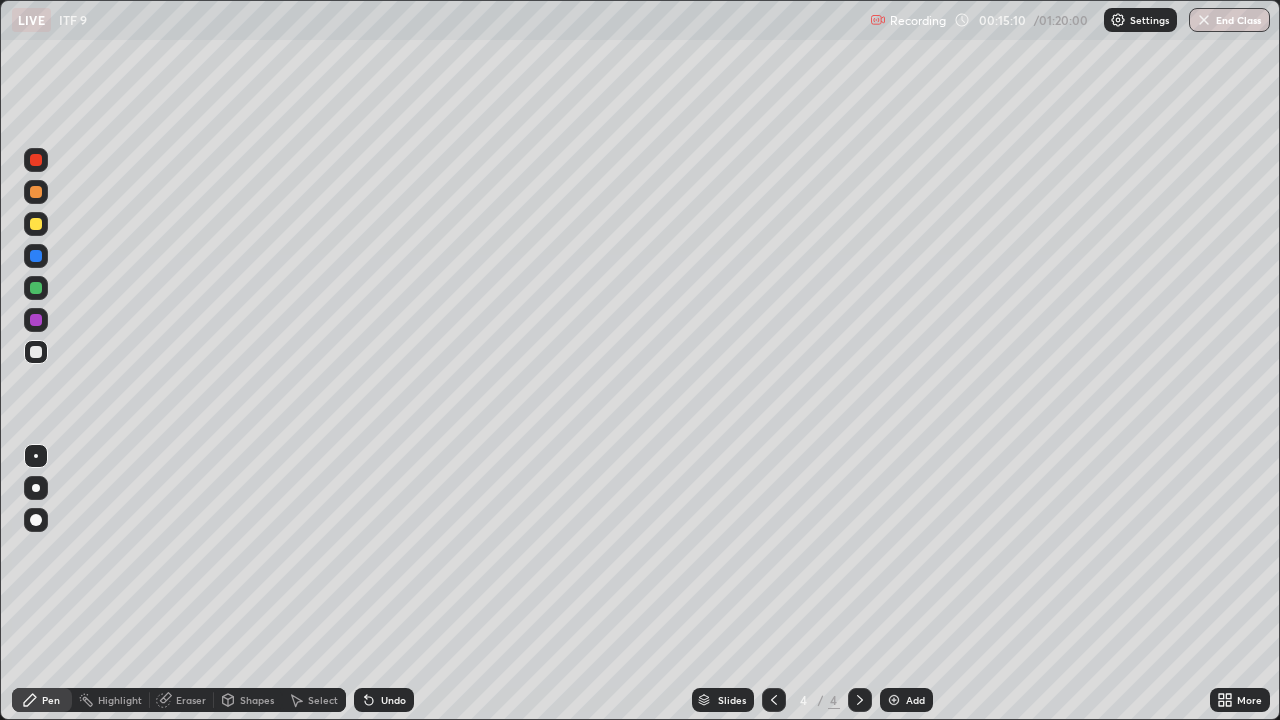 click on "Undo" at bounding box center (393, 700) 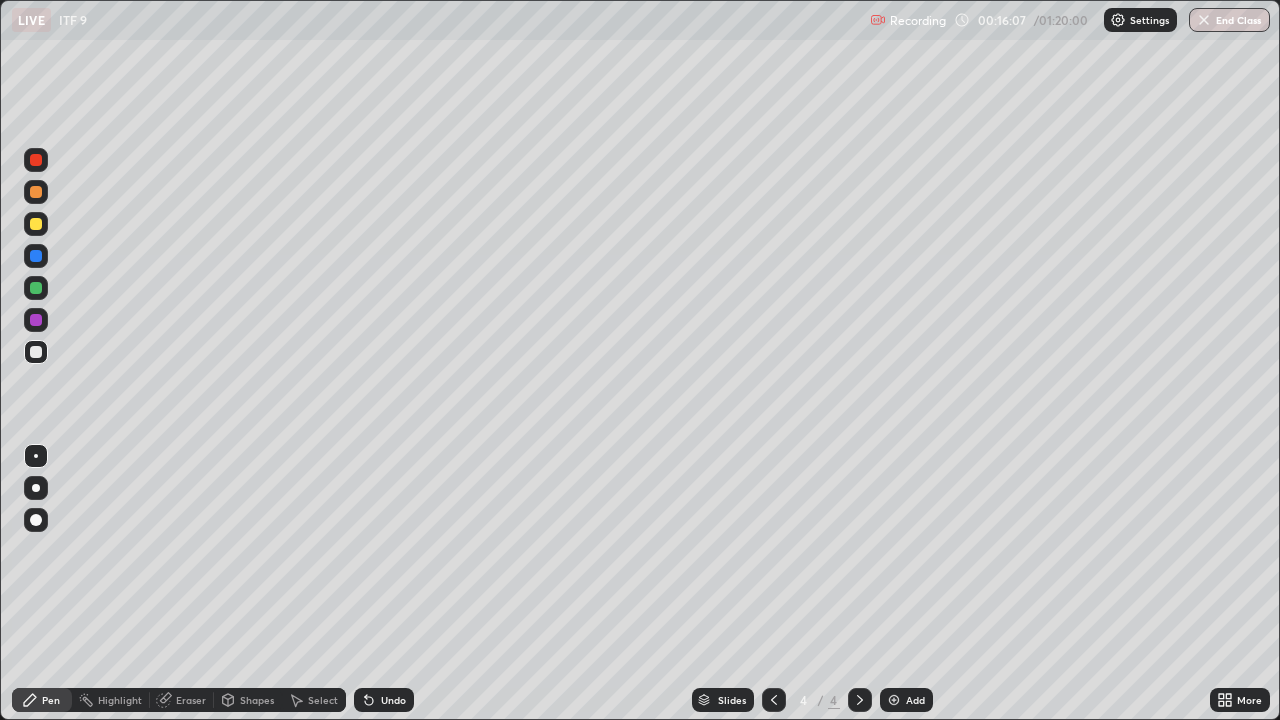 click at bounding box center (894, 700) 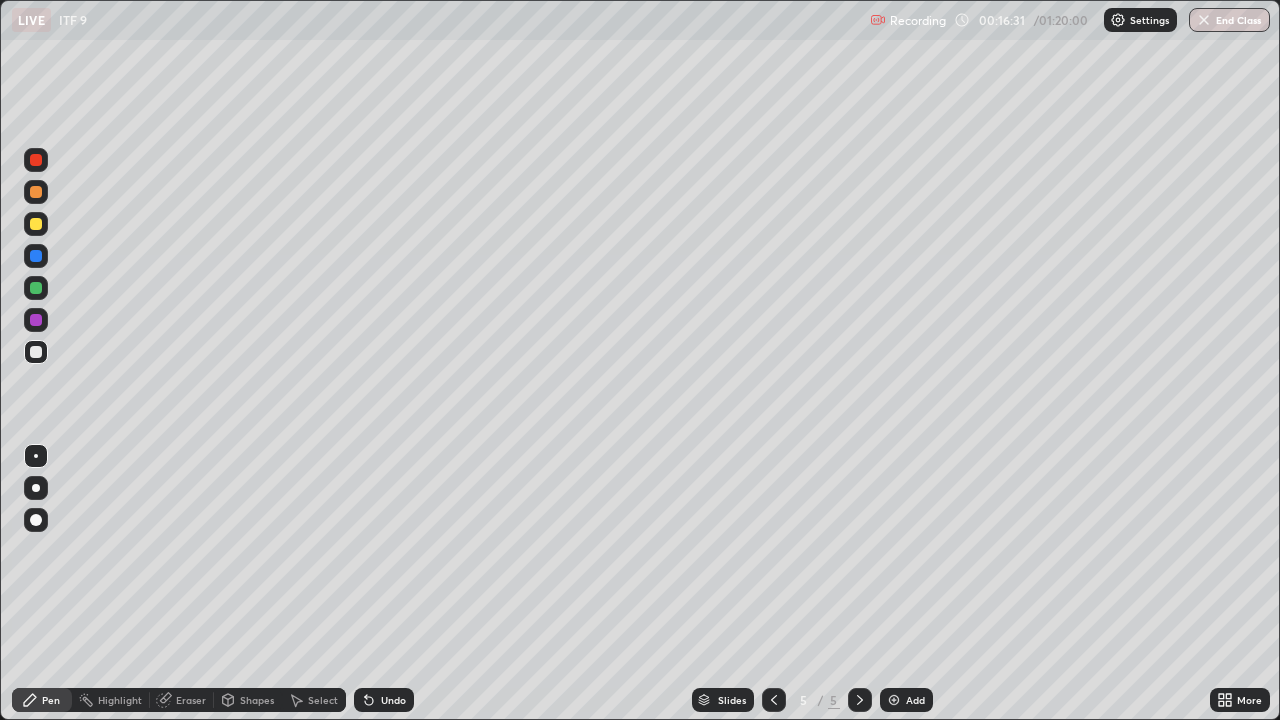 click at bounding box center (36, 224) 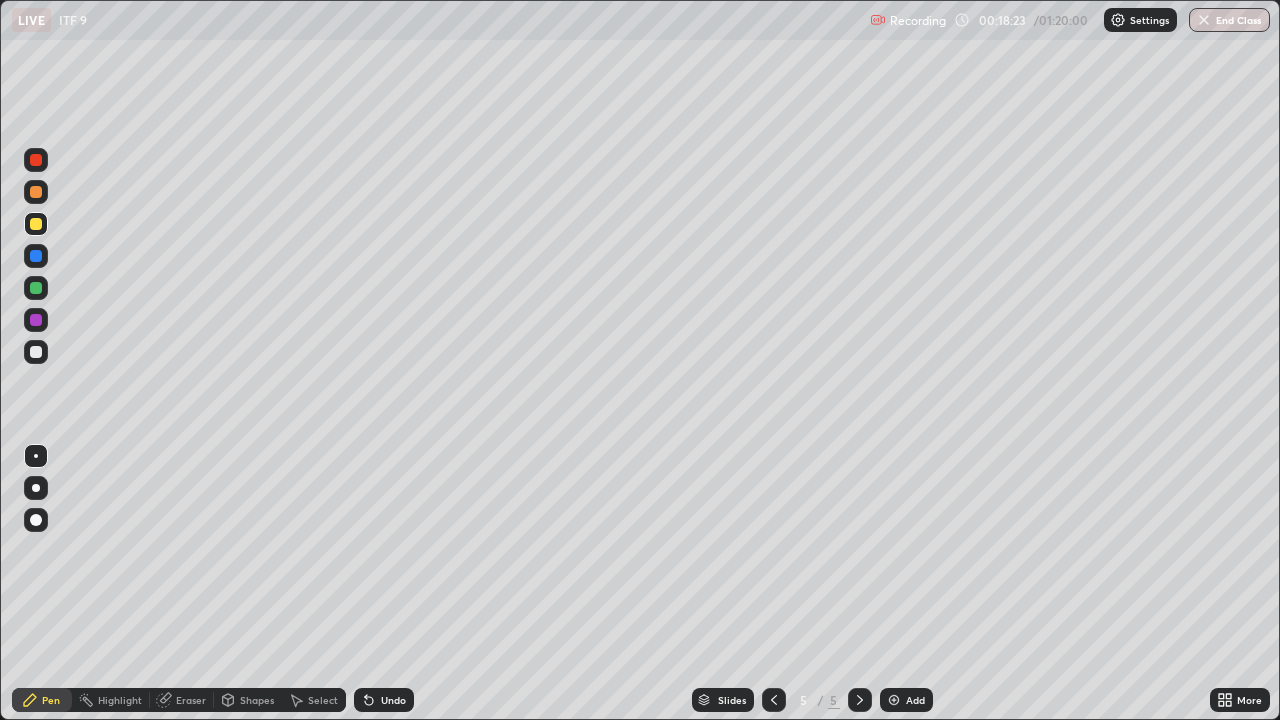click at bounding box center (36, 352) 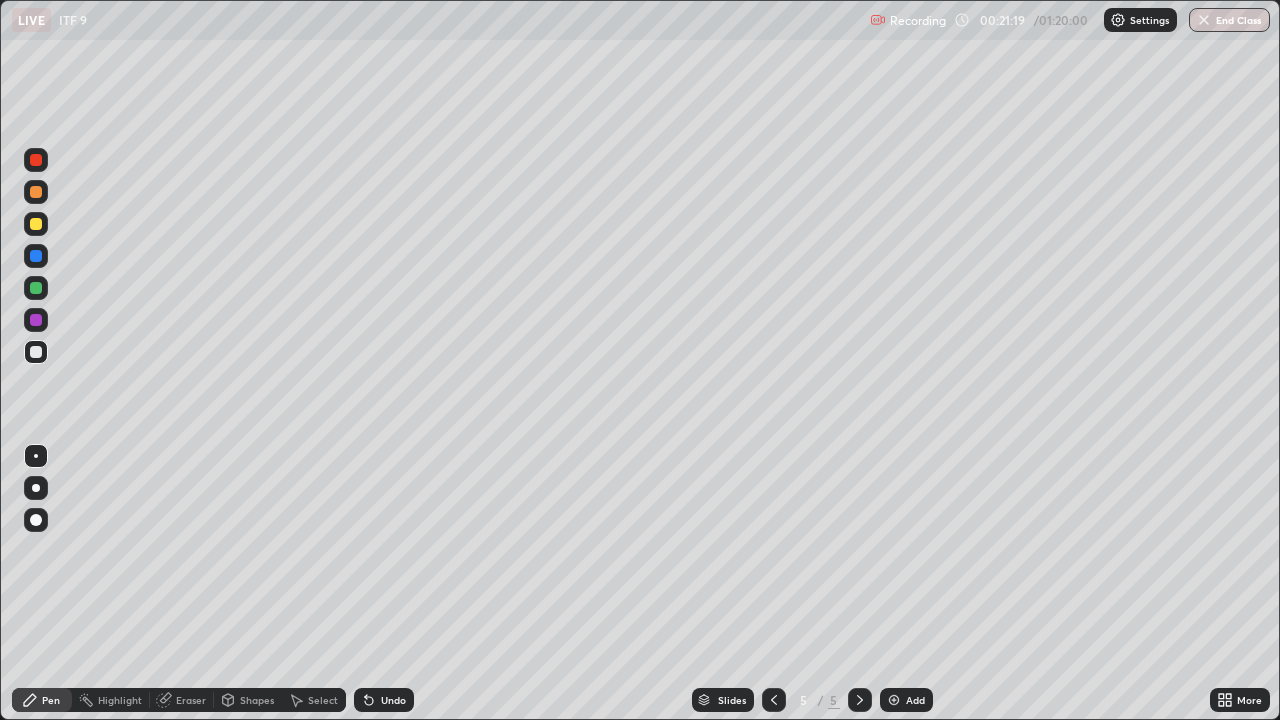 click at bounding box center (36, 224) 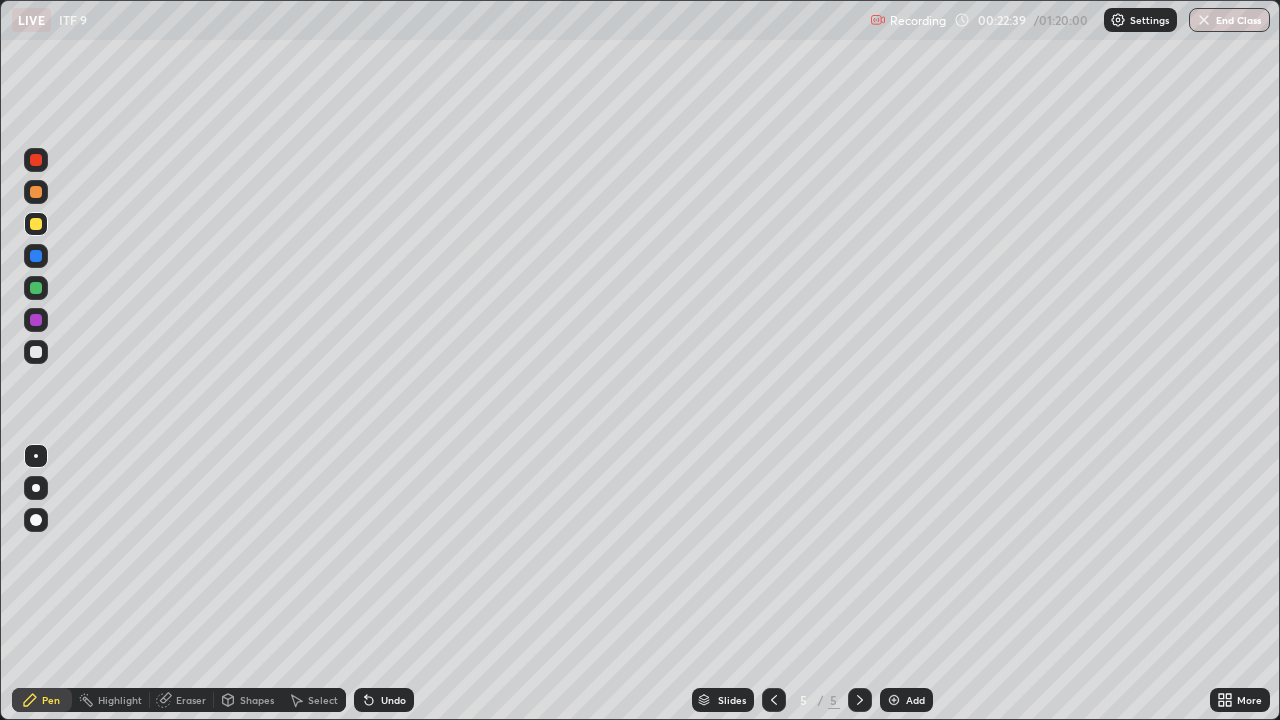 click at bounding box center (36, 288) 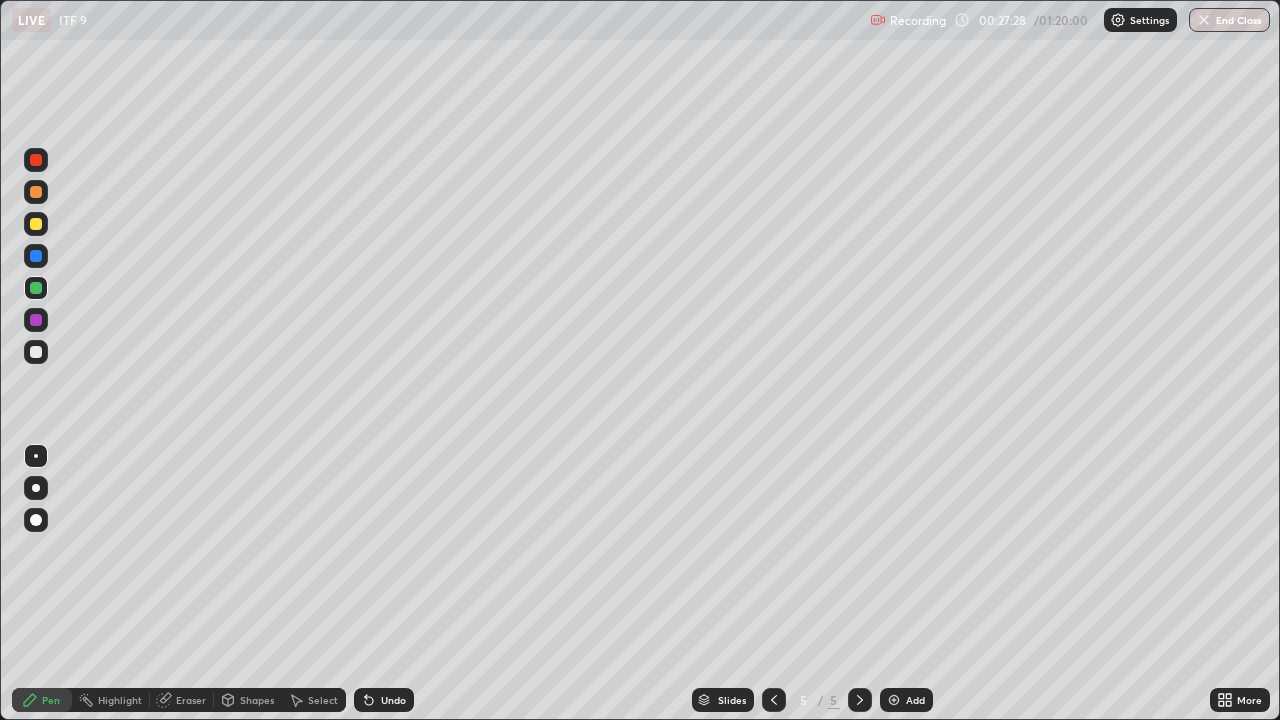 click at bounding box center (36, 352) 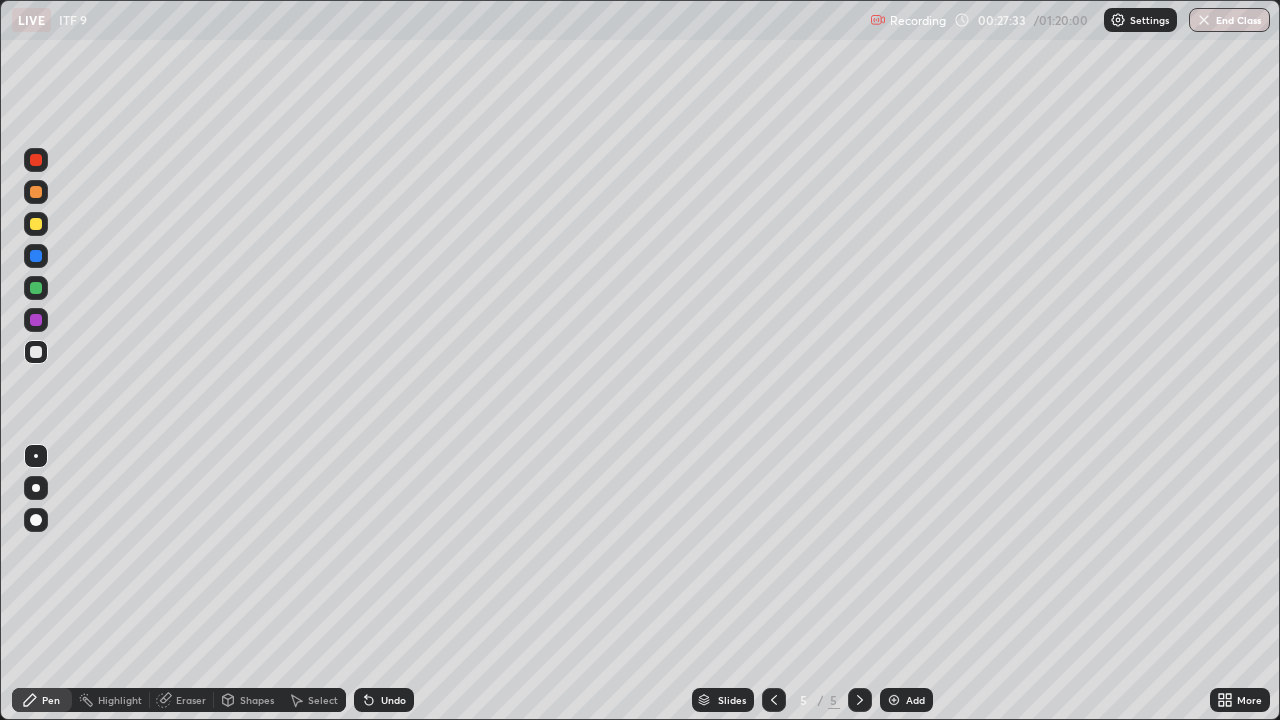 click at bounding box center [894, 700] 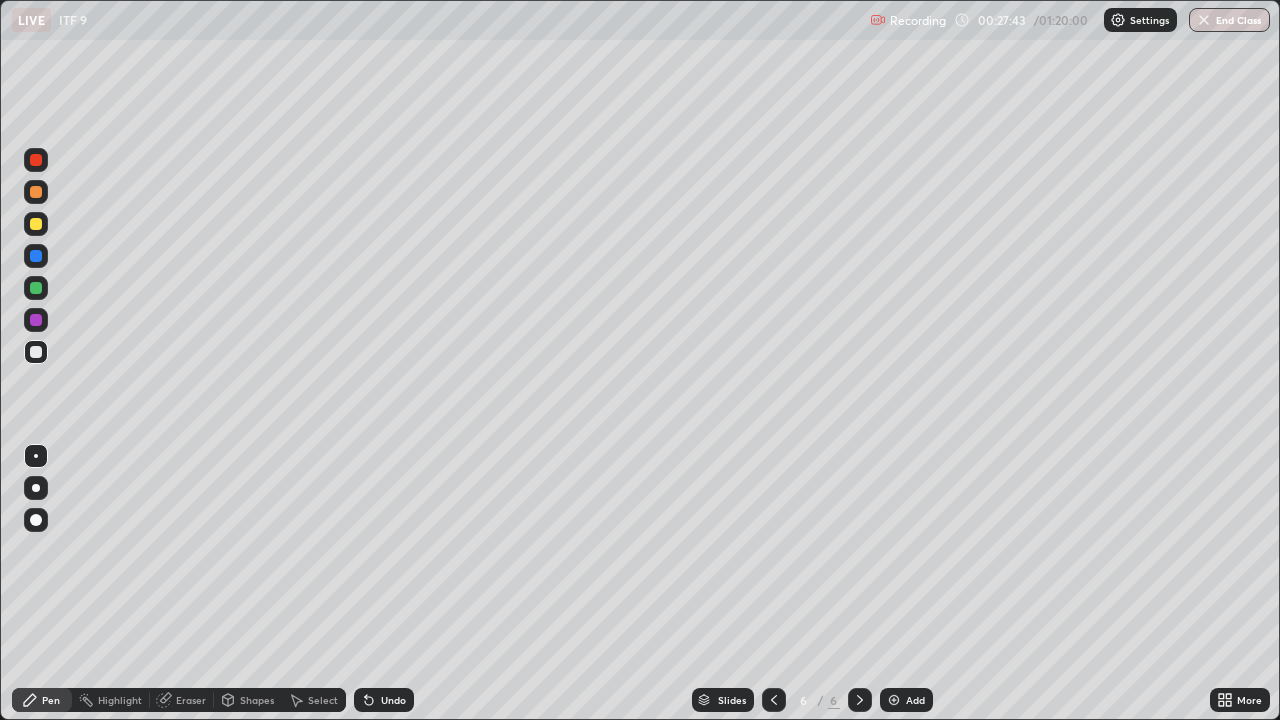 click on "Undo" at bounding box center (384, 700) 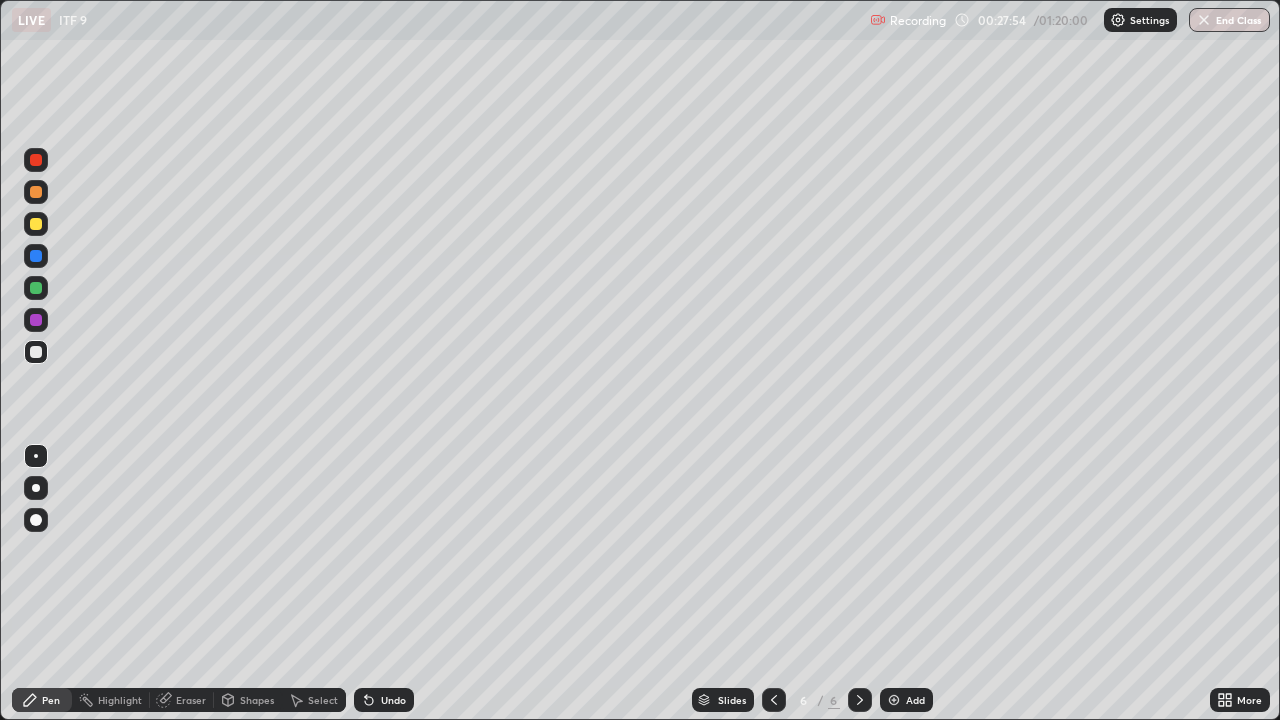 click on "Undo" at bounding box center [393, 700] 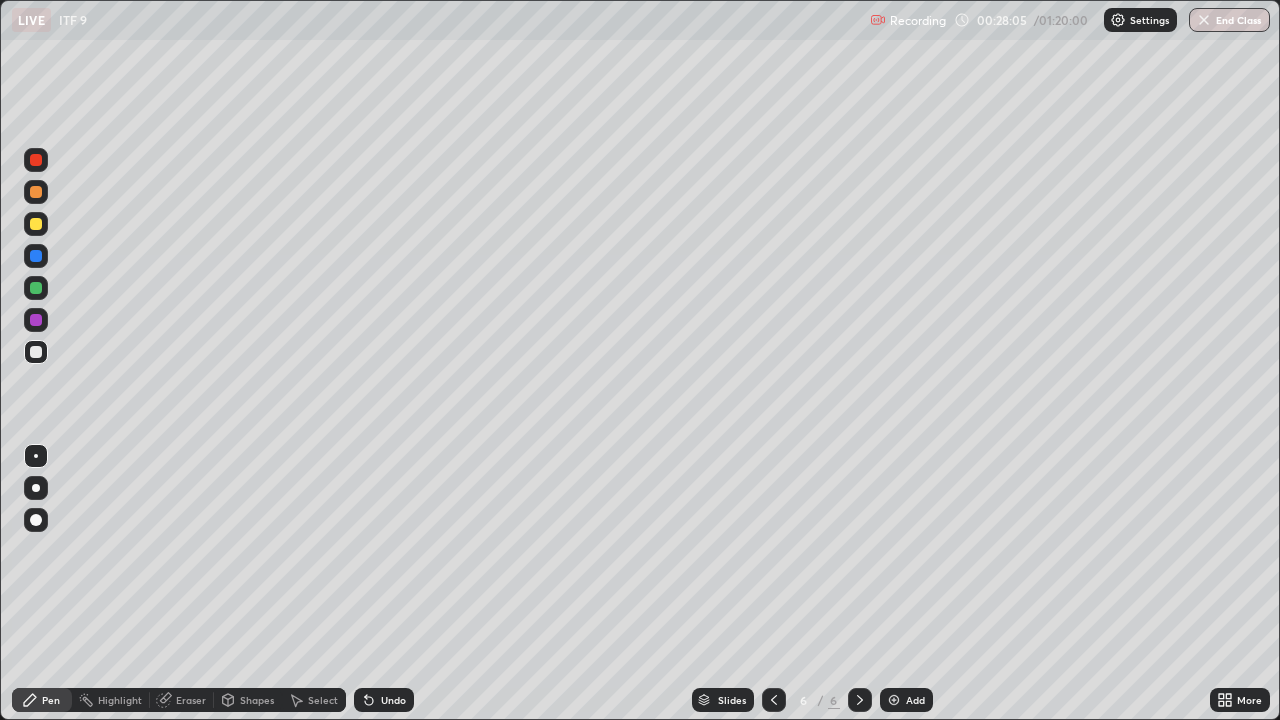 click on "Undo" at bounding box center (393, 700) 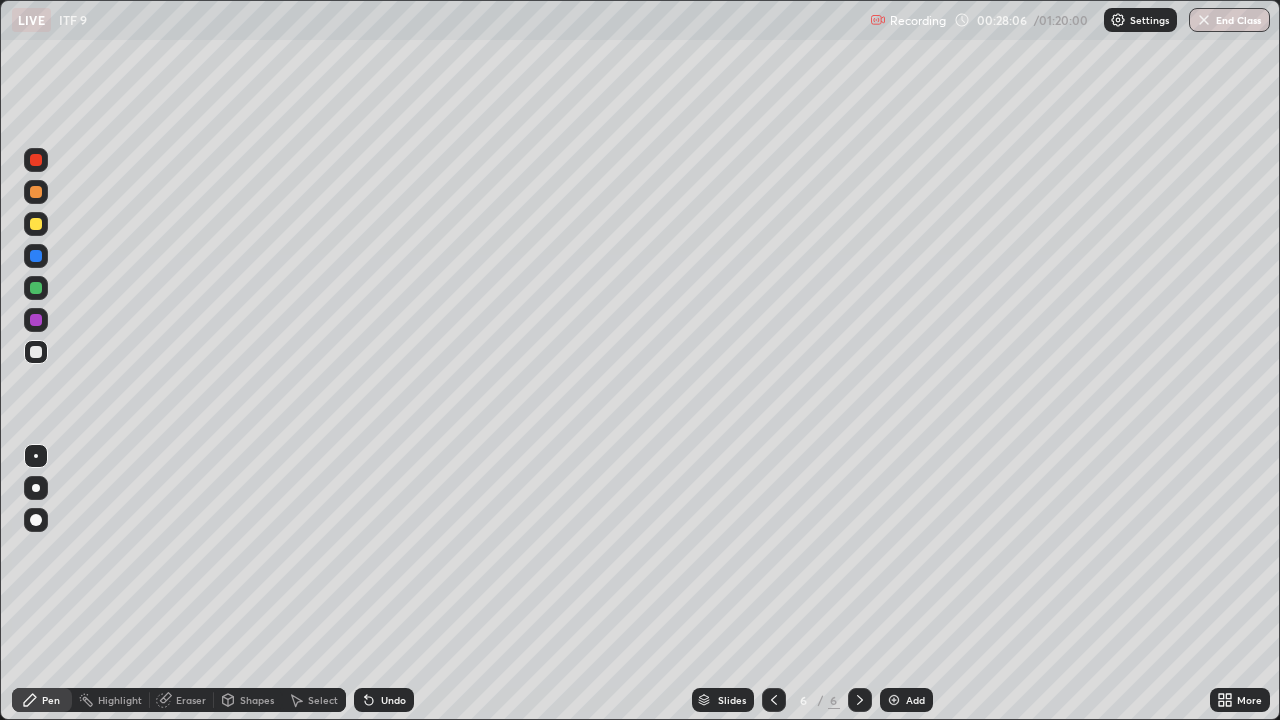 click on "Undo" at bounding box center (393, 700) 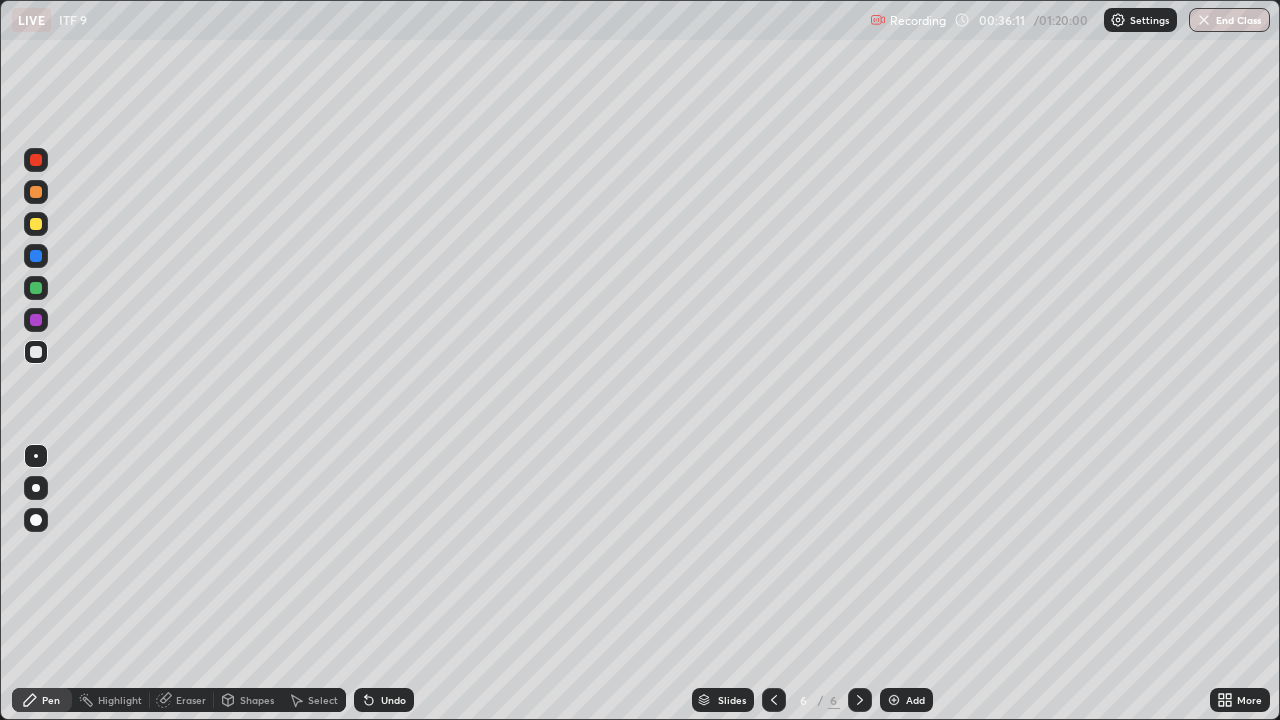 click at bounding box center [894, 700] 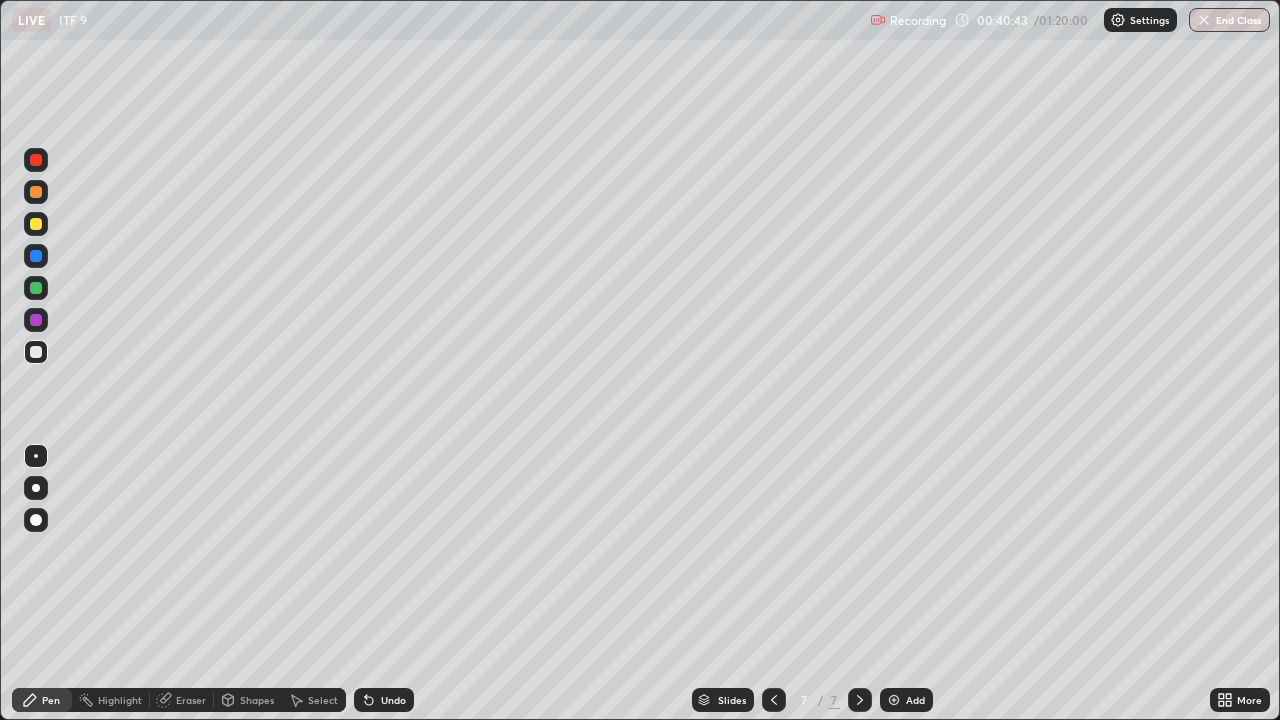 click 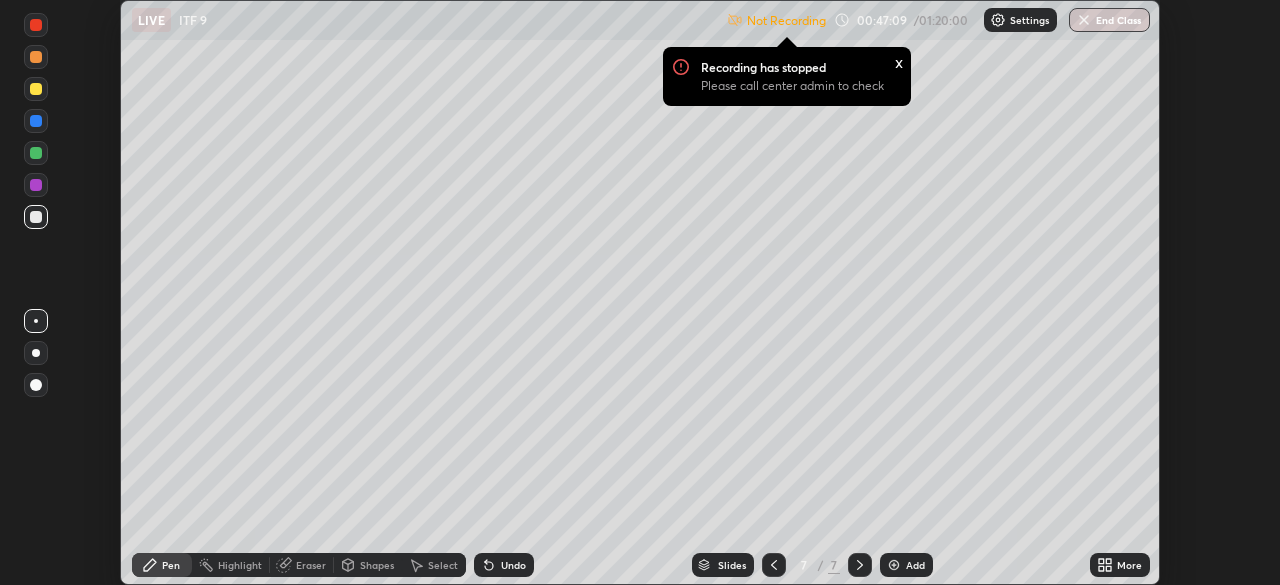scroll, scrollTop: 585, scrollLeft: 1280, axis: both 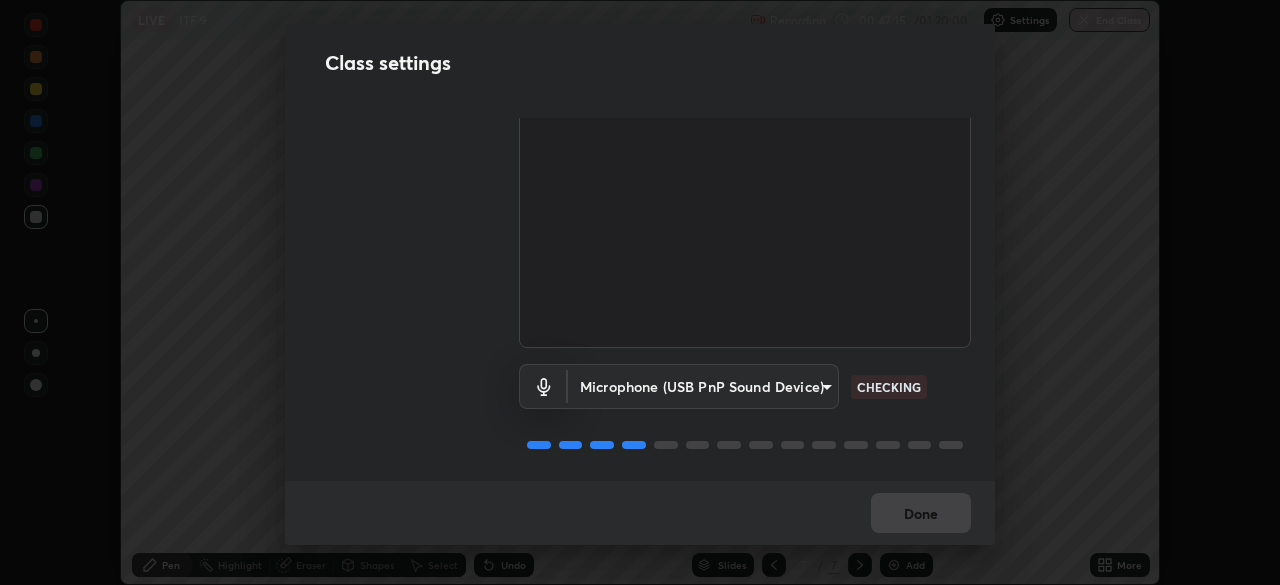 click on "Erase all LIVE ITF 9 Recording 00:47:15 /  01:20:00 Settings End Class Setting up your live class ITF 9 • L42 of Mathematics Praveer Agrawal Pen Highlight Eraser Shapes Select Undo Slides 7 / 7 Add More No doubts shared Encourage your learners to ask a doubt for better clarity Report an issue Reason for reporting Buffering Chat not working Audio - Video sync issue Educator video quality low ​ Attach an image Report Class settings Audio & Video Cam Link 4K (0fd9:0066) b836b1746bc57e858dac7ff1eb7f6fa2ca3122fce8273d052bbc38d86990041a CHECKING Microphone (USB PnP Sound Device) 41bdb24015aaaf82a57f93e50dd025236e98547b810e7c6381a01287875309dc CHECKING Done" at bounding box center [640, 292] 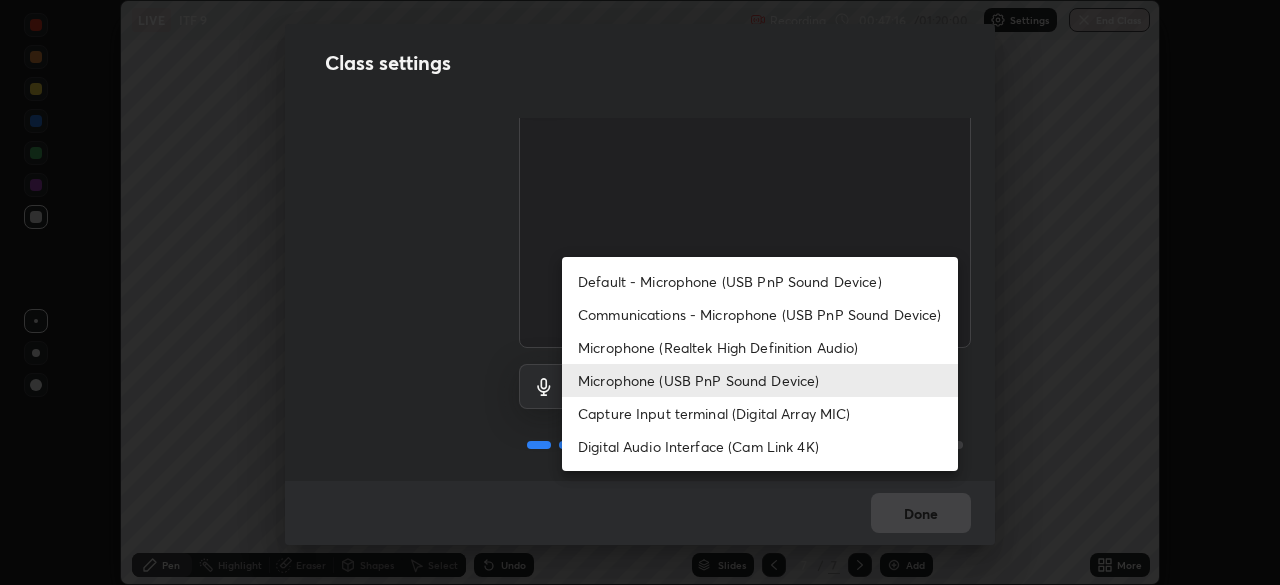 click on "Microphone (Realtek High Definition Audio)" at bounding box center [760, 347] 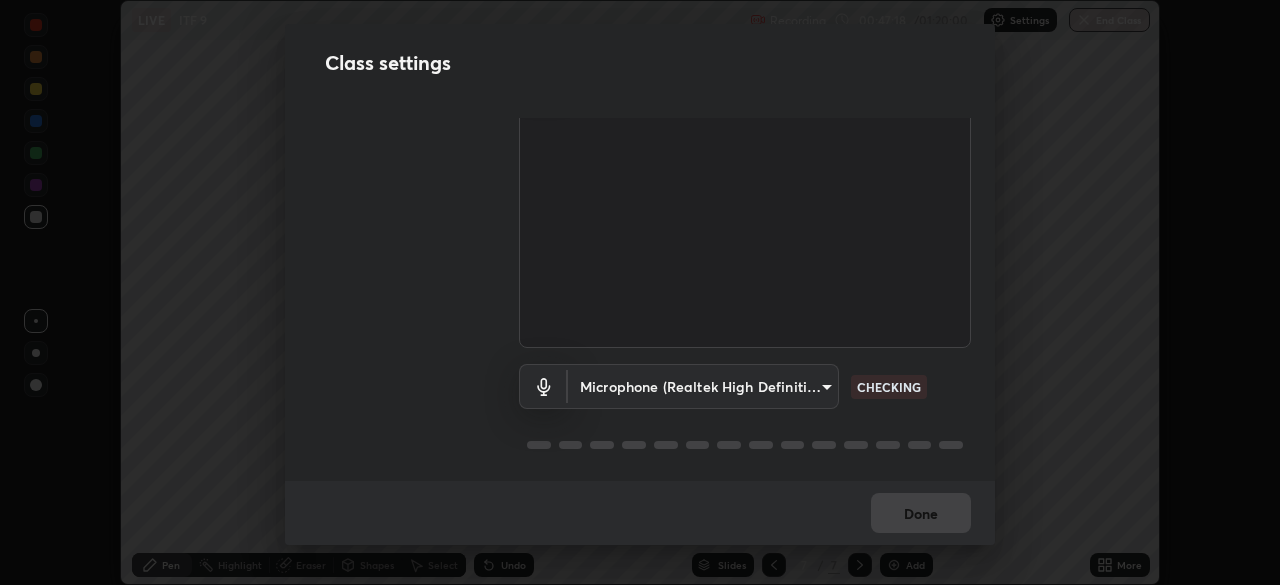 click on "Erase all LIVE ITF 9 Recording 00:47:18 /  01:20:00 Settings End Class Setting up your live class ITF 9 • L42 of Mathematics Praveer Agrawal Pen Highlight Eraser Shapes Select Undo Slides 7 / 7 Add More No doubts shared Encourage your learners to ask a doubt for better clarity Report an issue Reason for reporting Buffering Chat not working Audio - Video sync issue Educator video quality low ​ Attach an image Report Class settings Audio & Video Cam Link 4K (0fd9:0066) b836b1746bc57e858dac7ff1eb7f6fa2ca3122fce8273d052bbc38d86990041a CHECKING Microphone (Realtek High Definition Audio) 4273d84e70fb5c3da1ad7a87736a7c1c3dc0036dee25445793fb8f51dd498235 CHECKING Done" at bounding box center [640, 292] 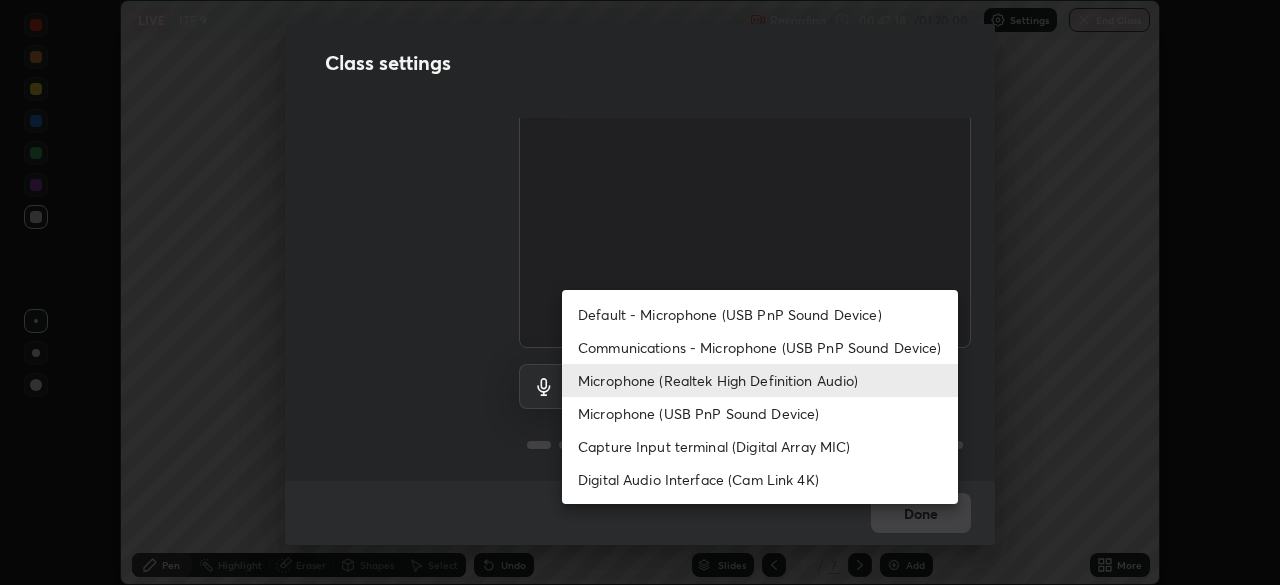 click on "Microphone (USB PnP Sound Device)" at bounding box center (760, 413) 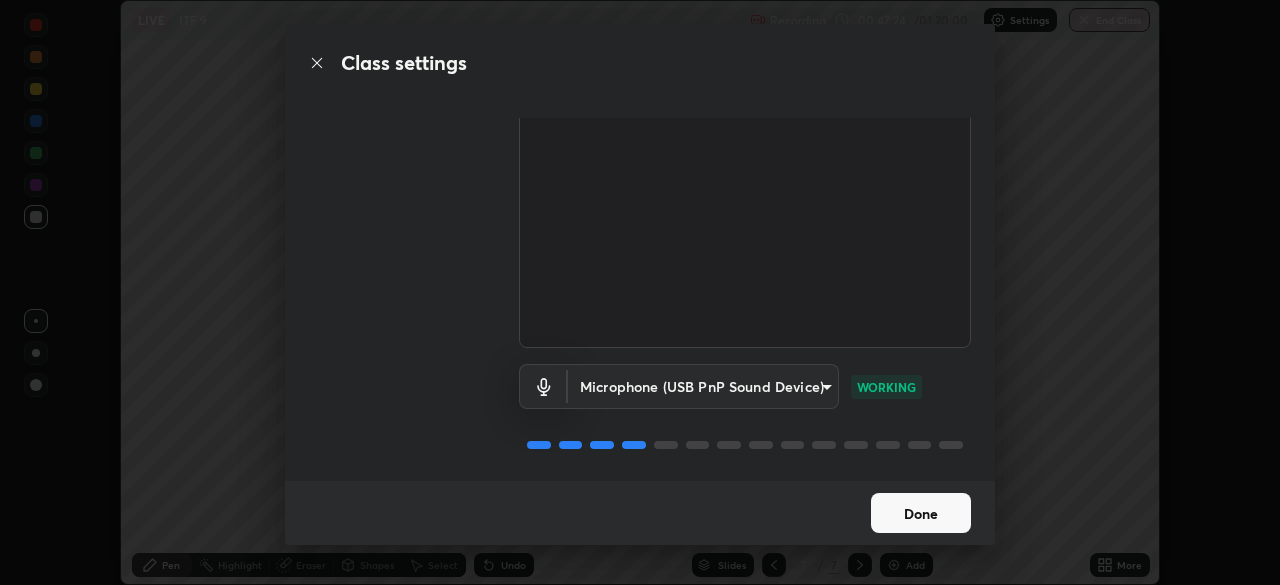 click on "Done" at bounding box center (921, 513) 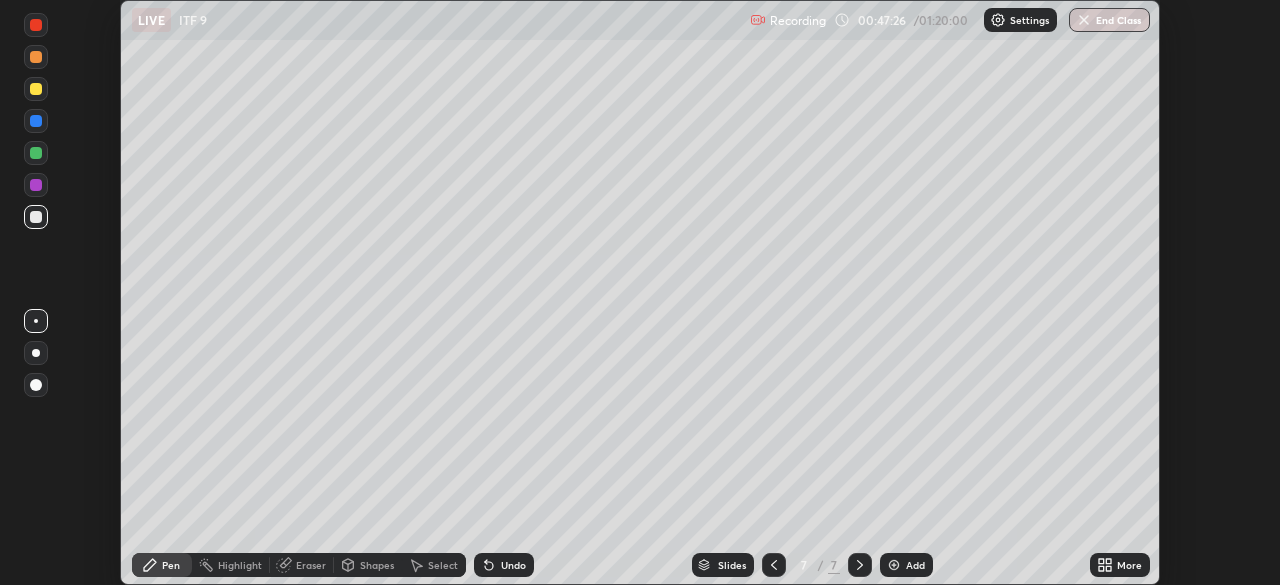 click 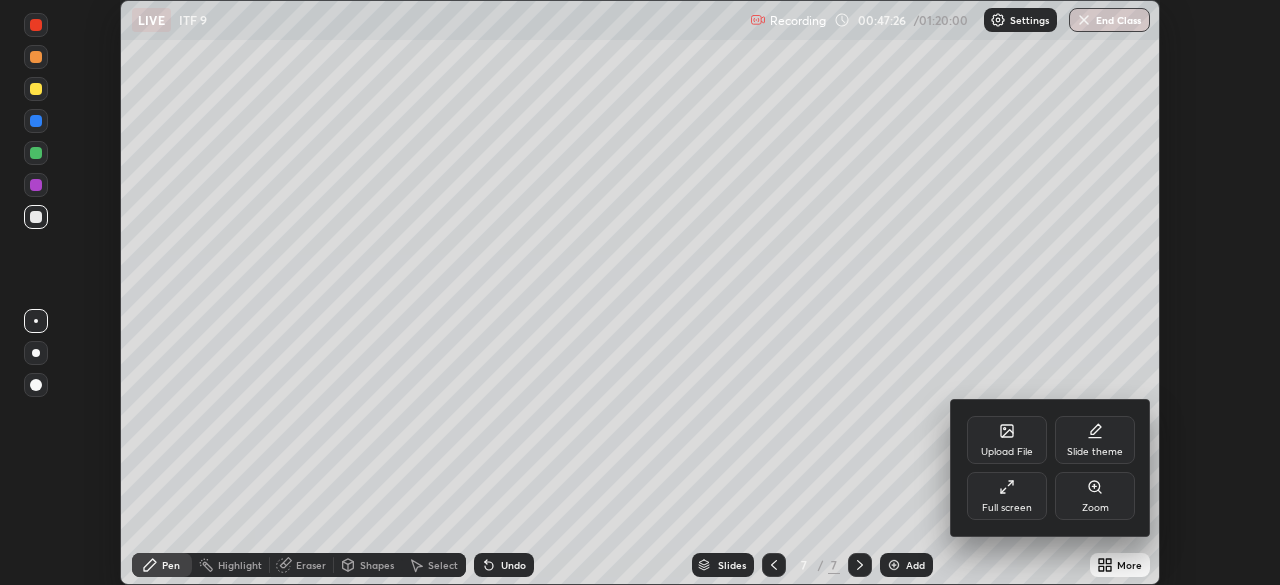 click on "Full screen" at bounding box center [1007, 496] 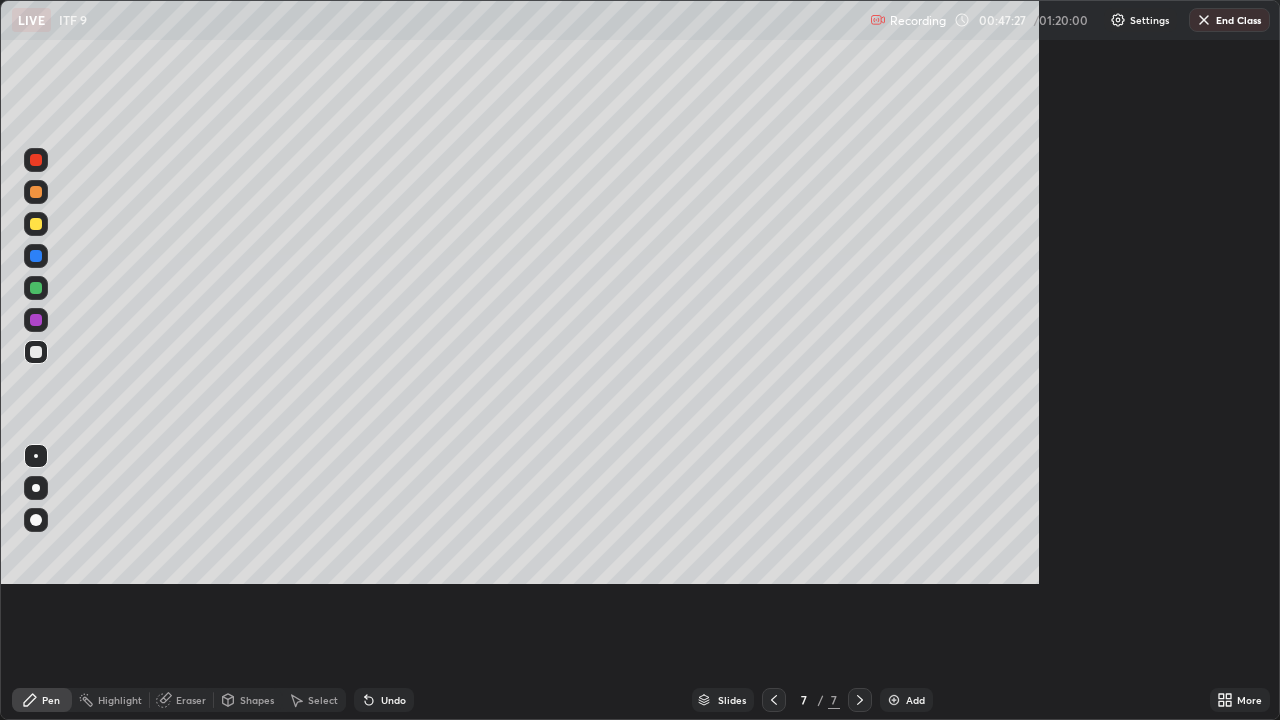 scroll, scrollTop: 99280, scrollLeft: 98720, axis: both 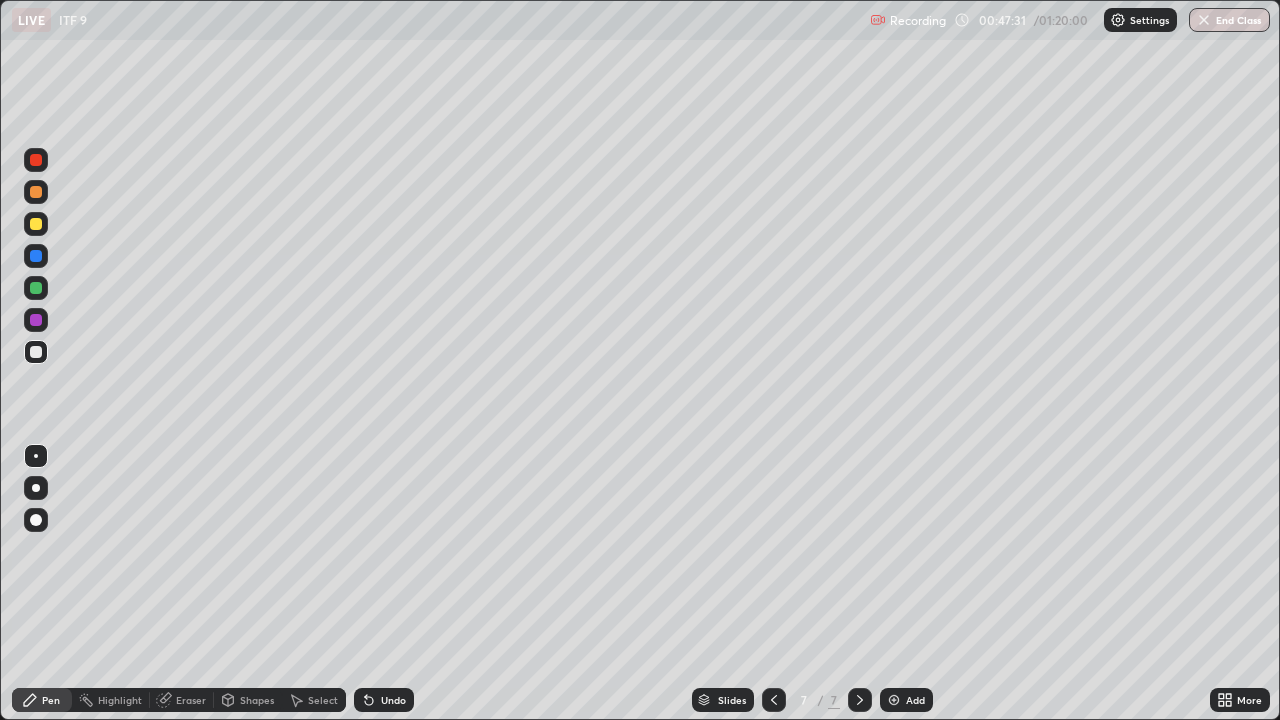 click at bounding box center (894, 700) 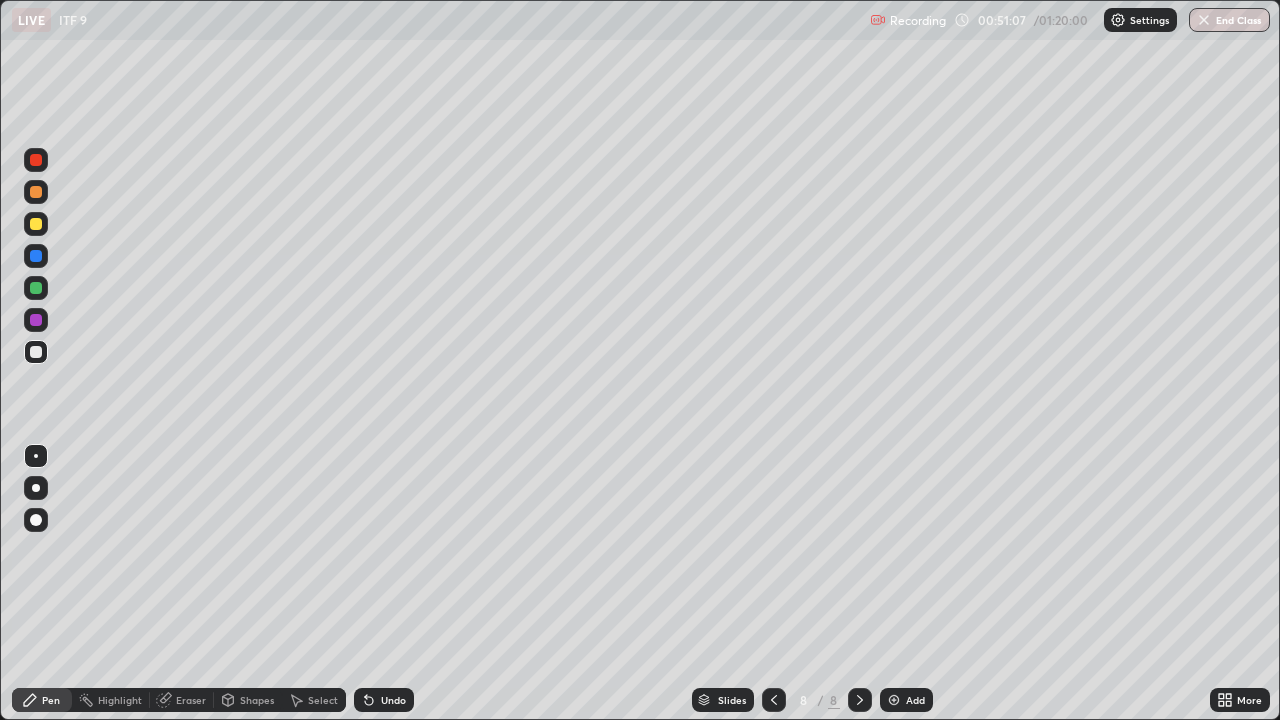 click at bounding box center [894, 700] 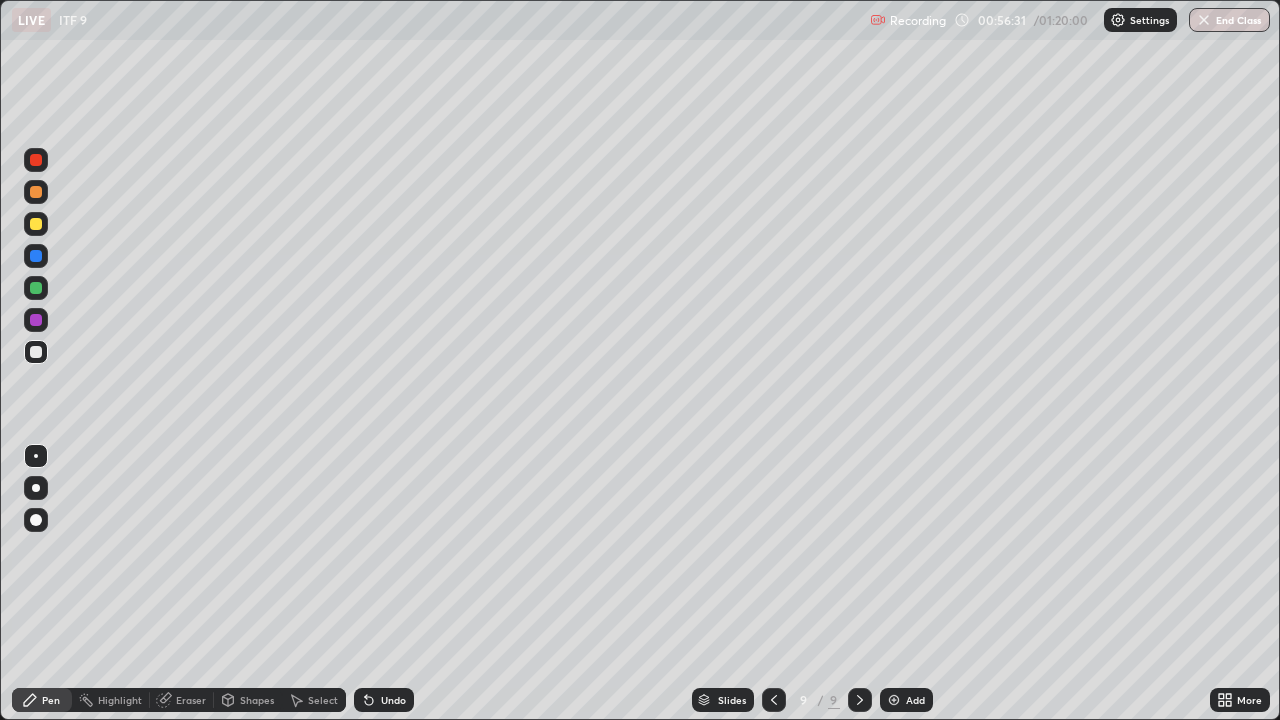 click 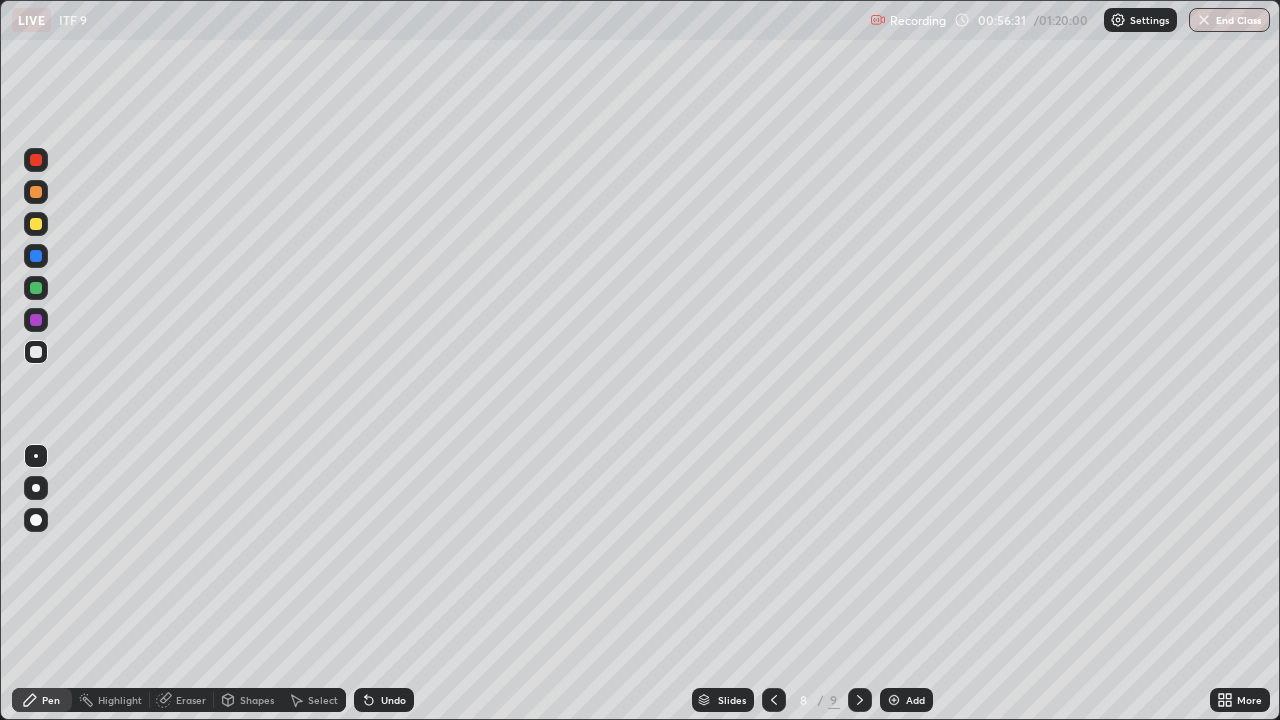 click at bounding box center [774, 700] 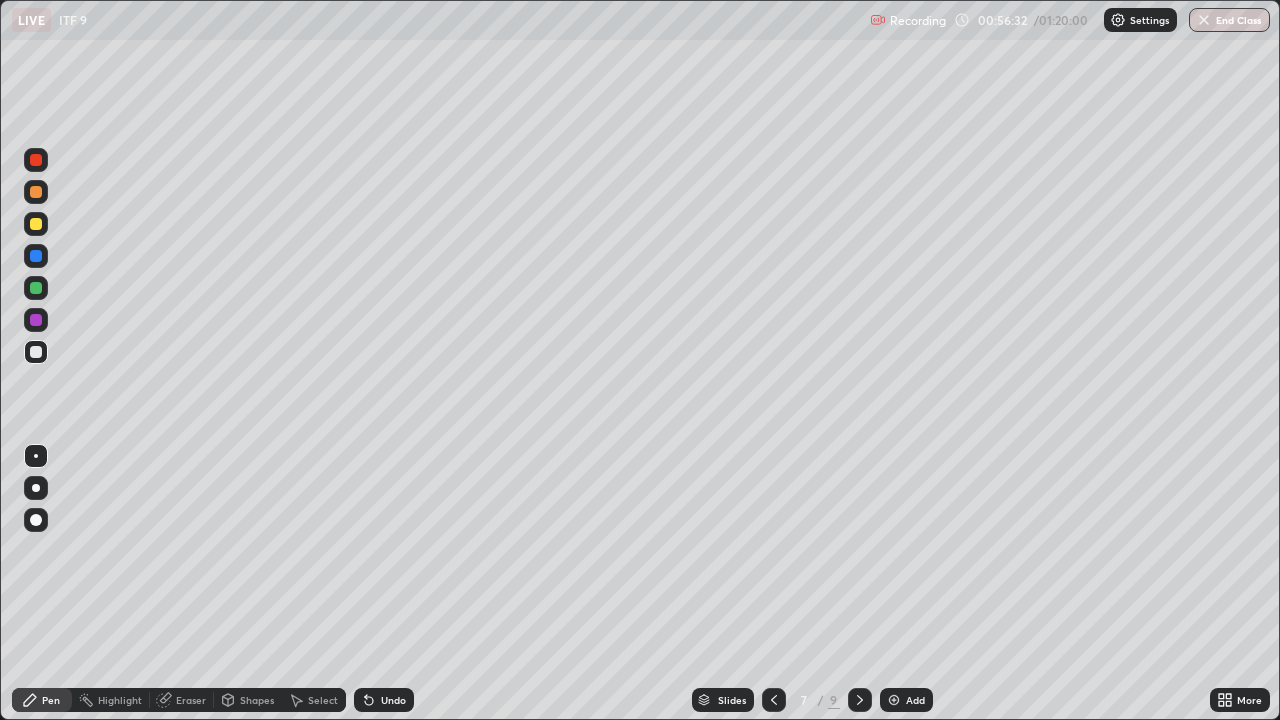 click 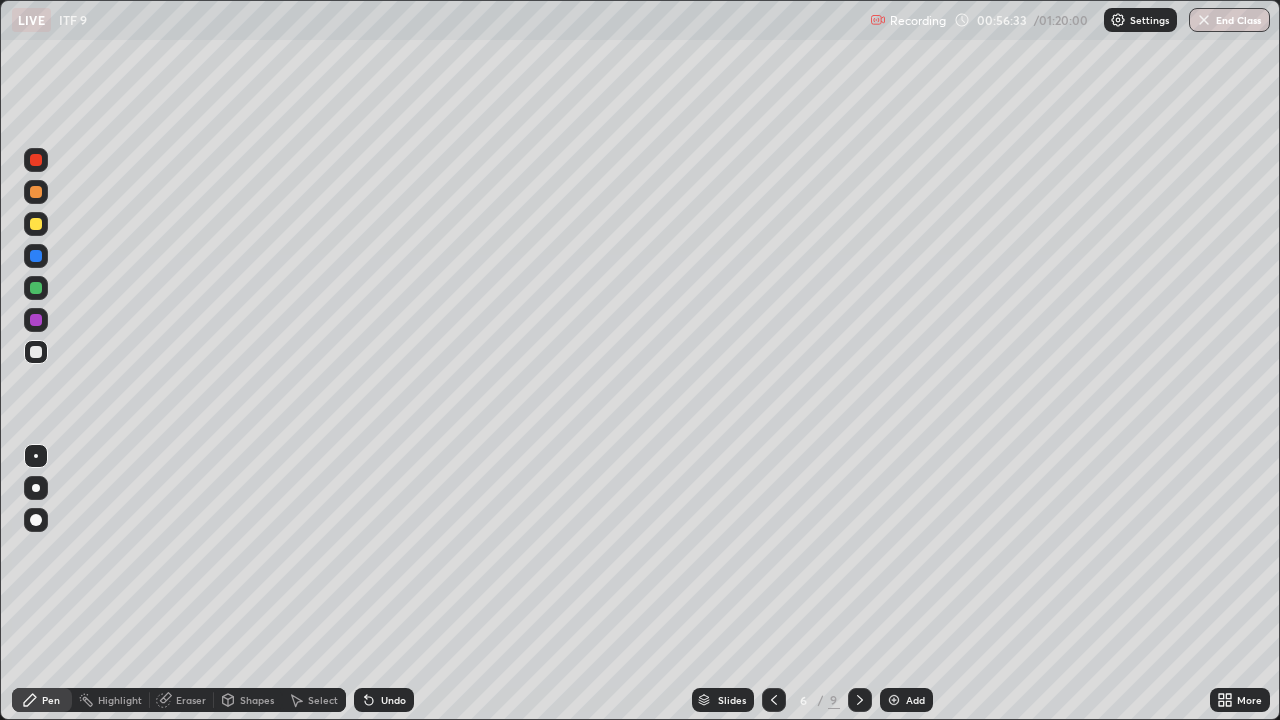 click 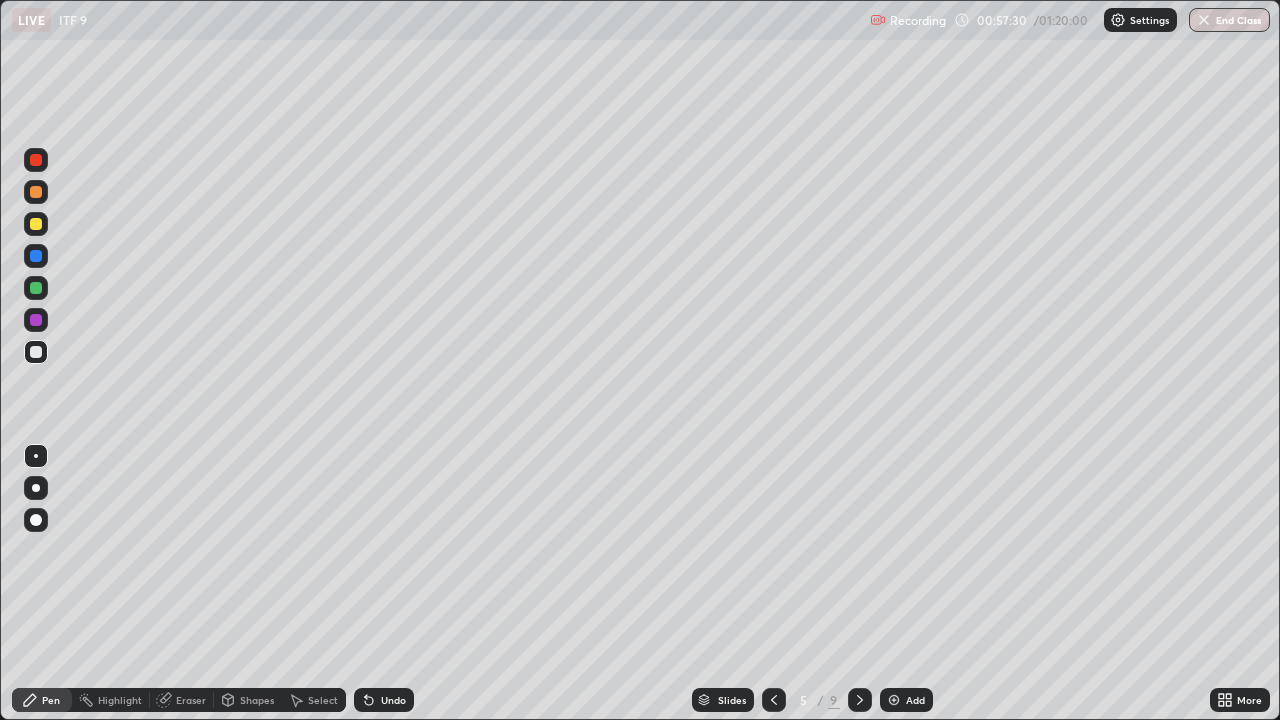 click 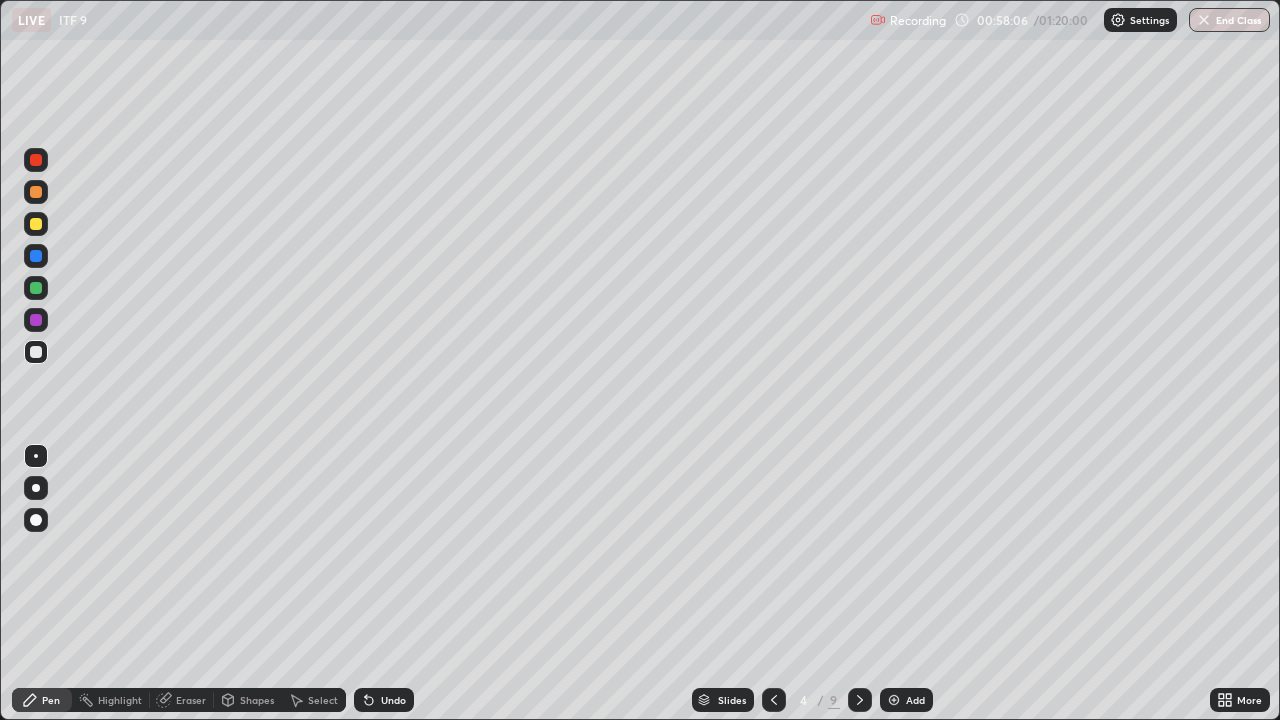 click 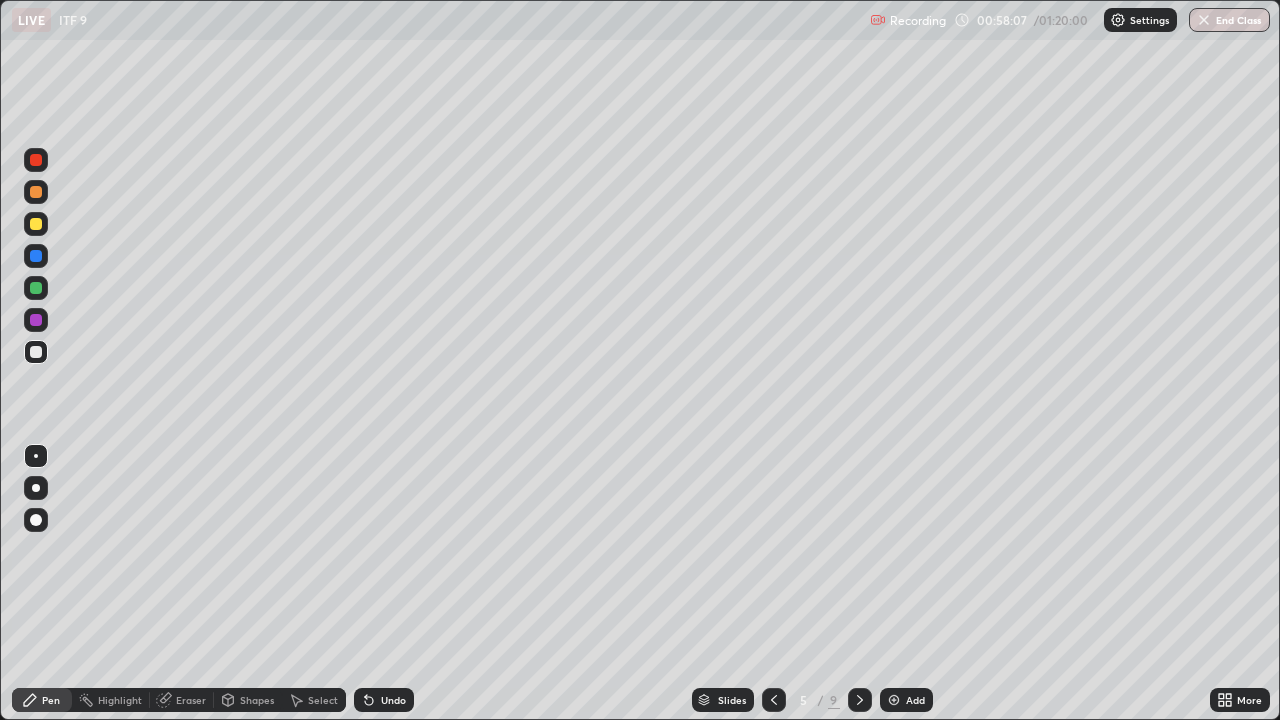 click 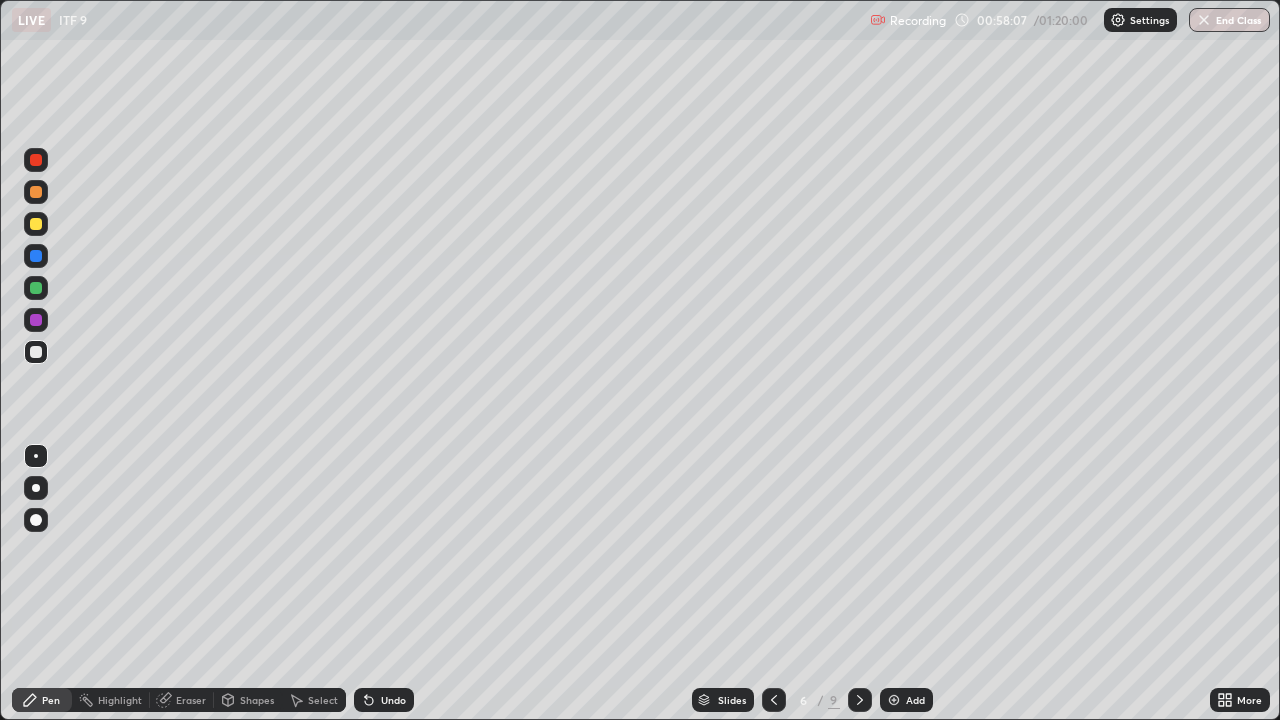 click 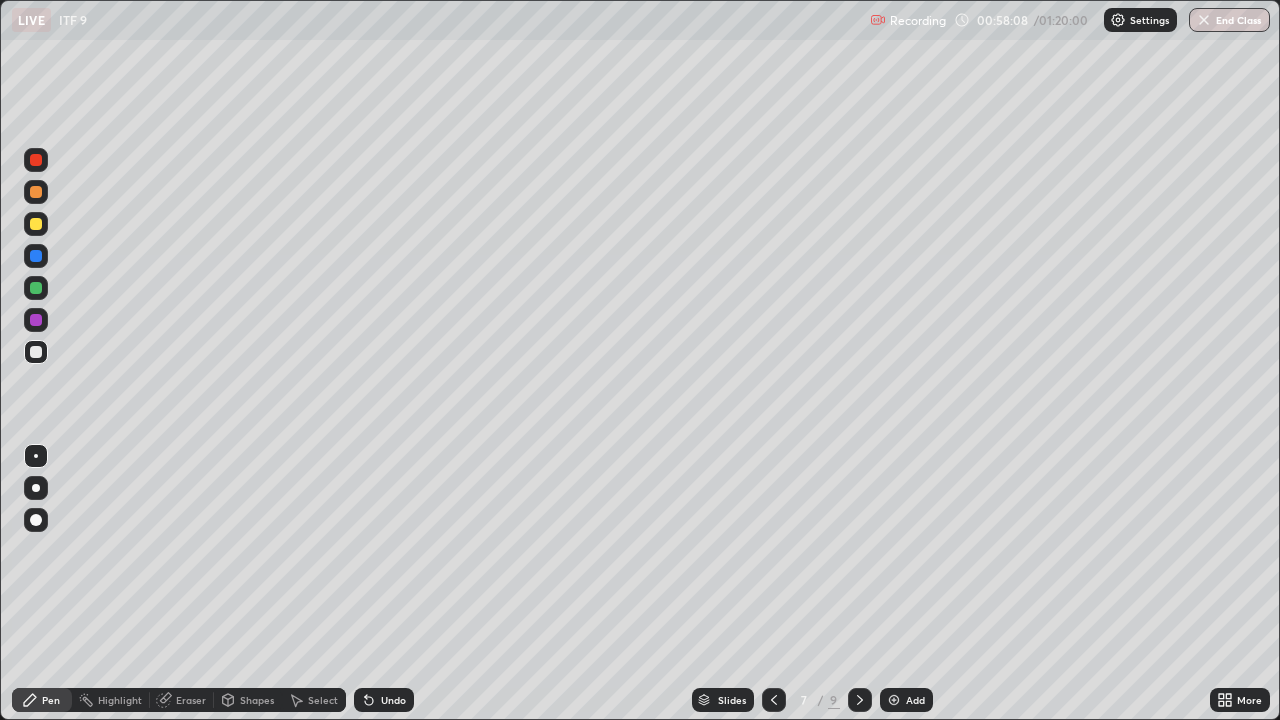 click 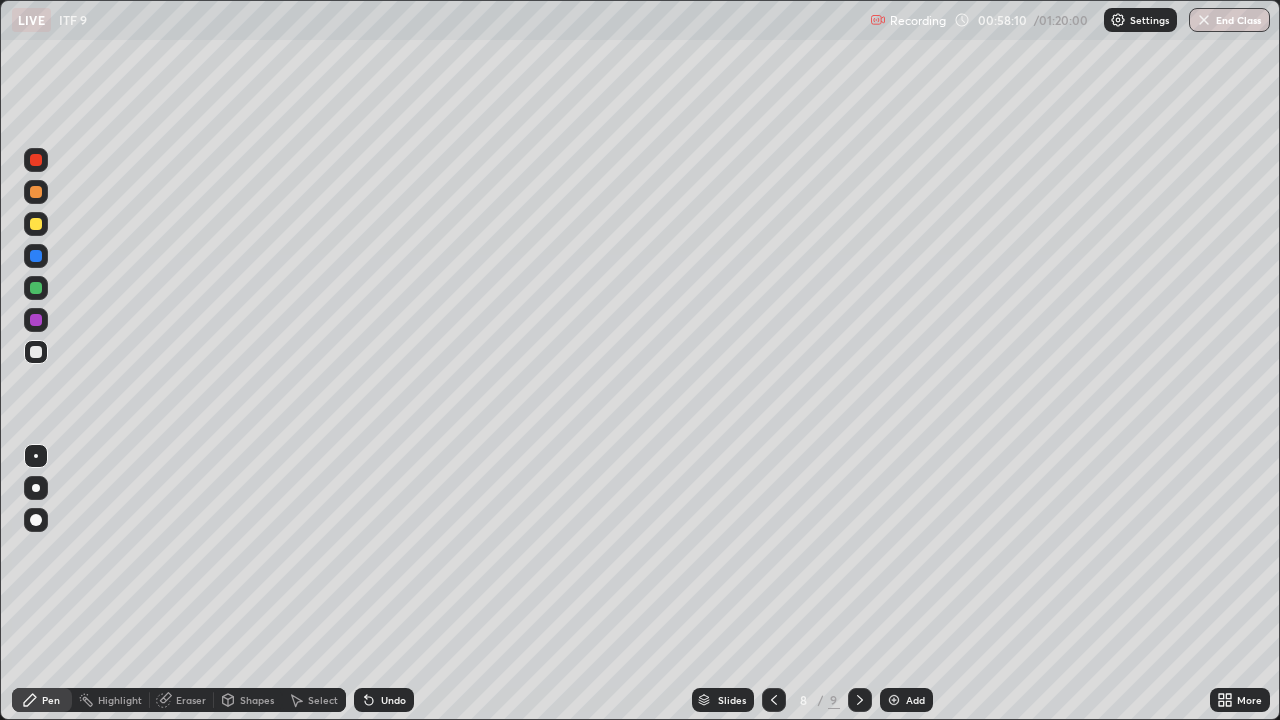 click 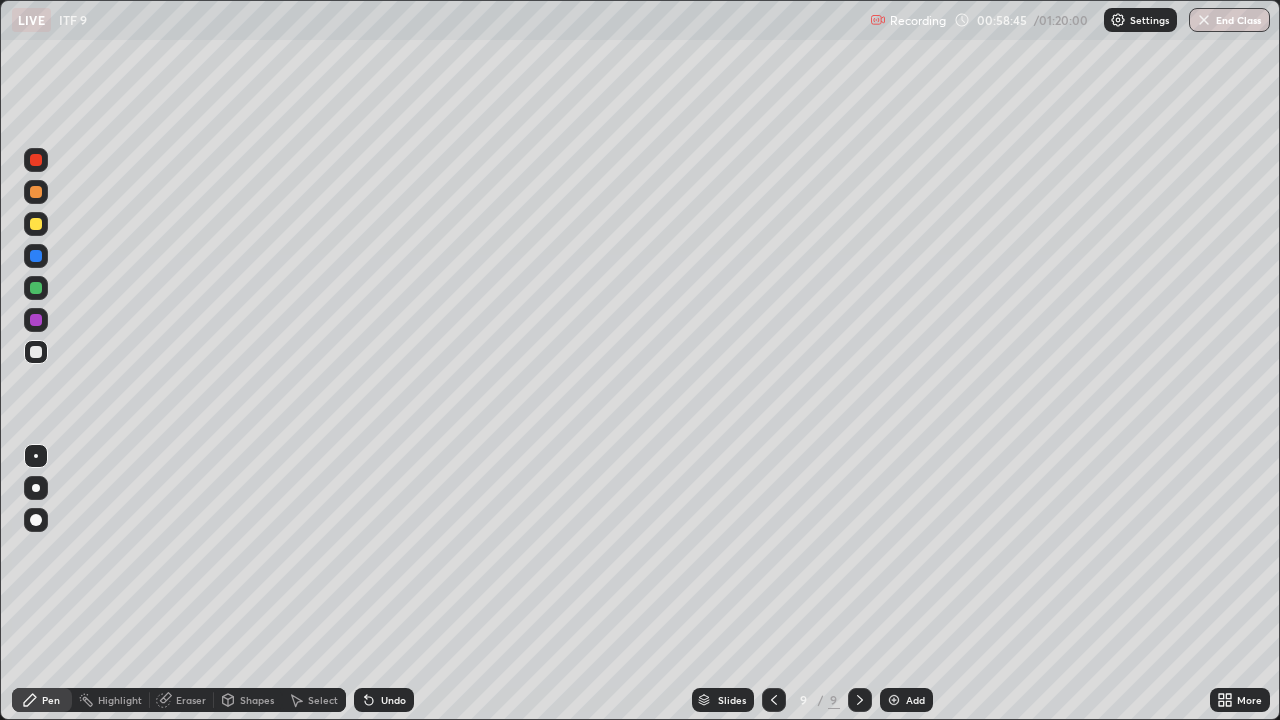 click at bounding box center (894, 700) 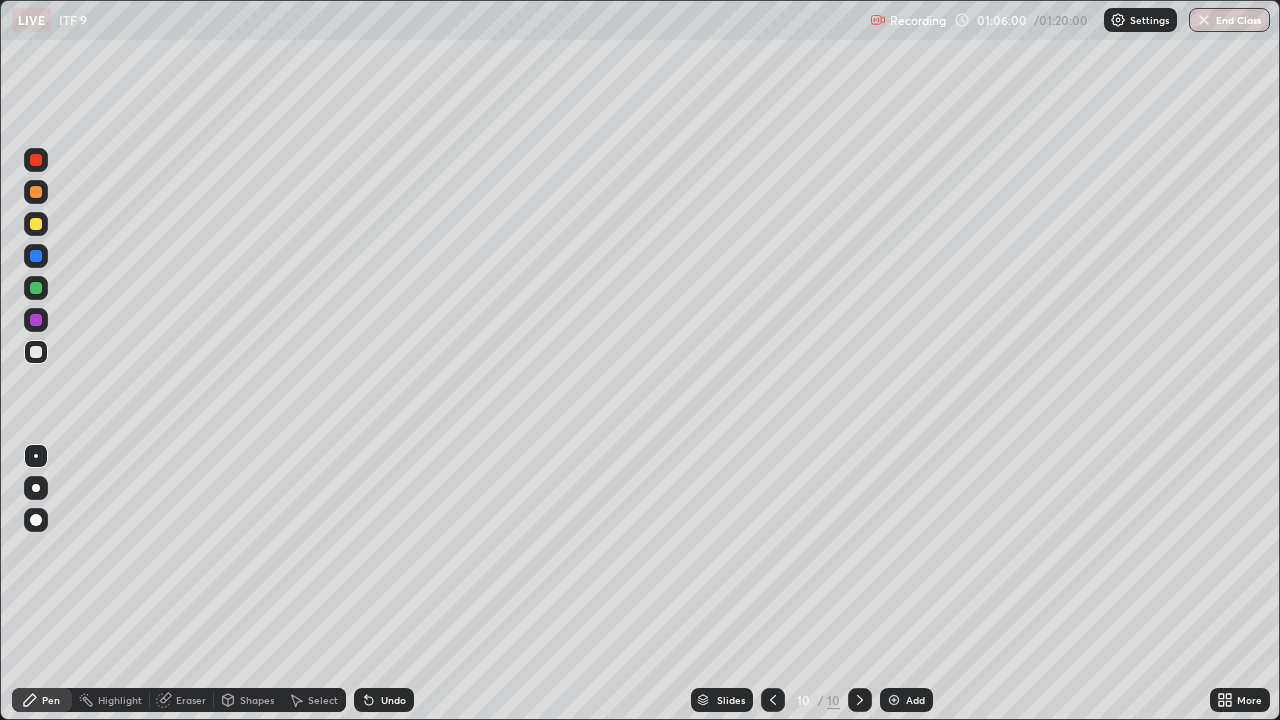click at bounding box center (894, 700) 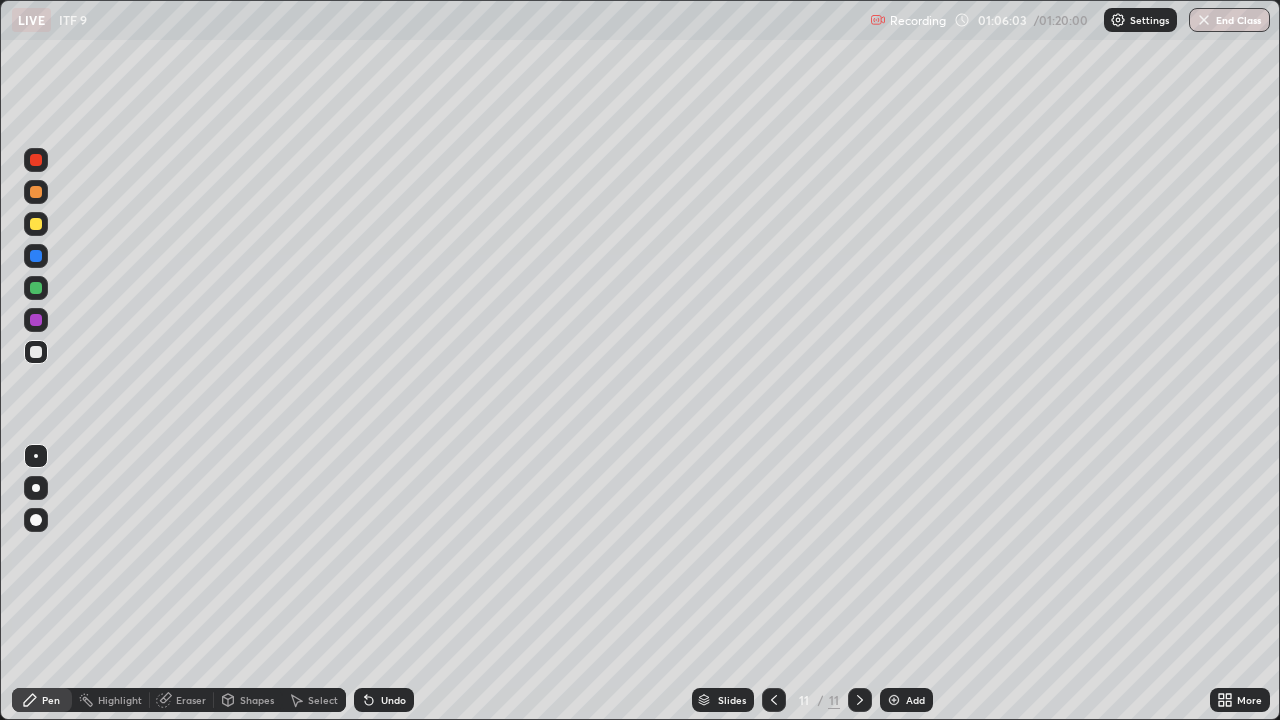 click at bounding box center (36, 224) 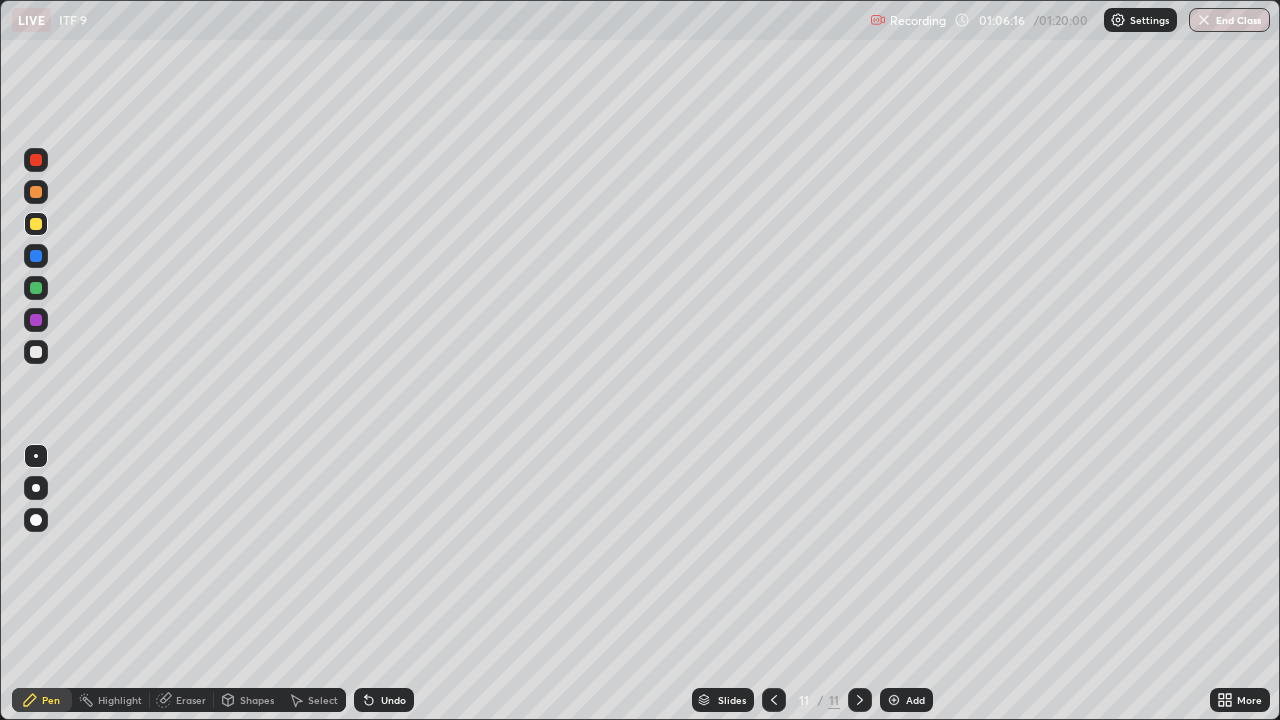 click at bounding box center (36, 352) 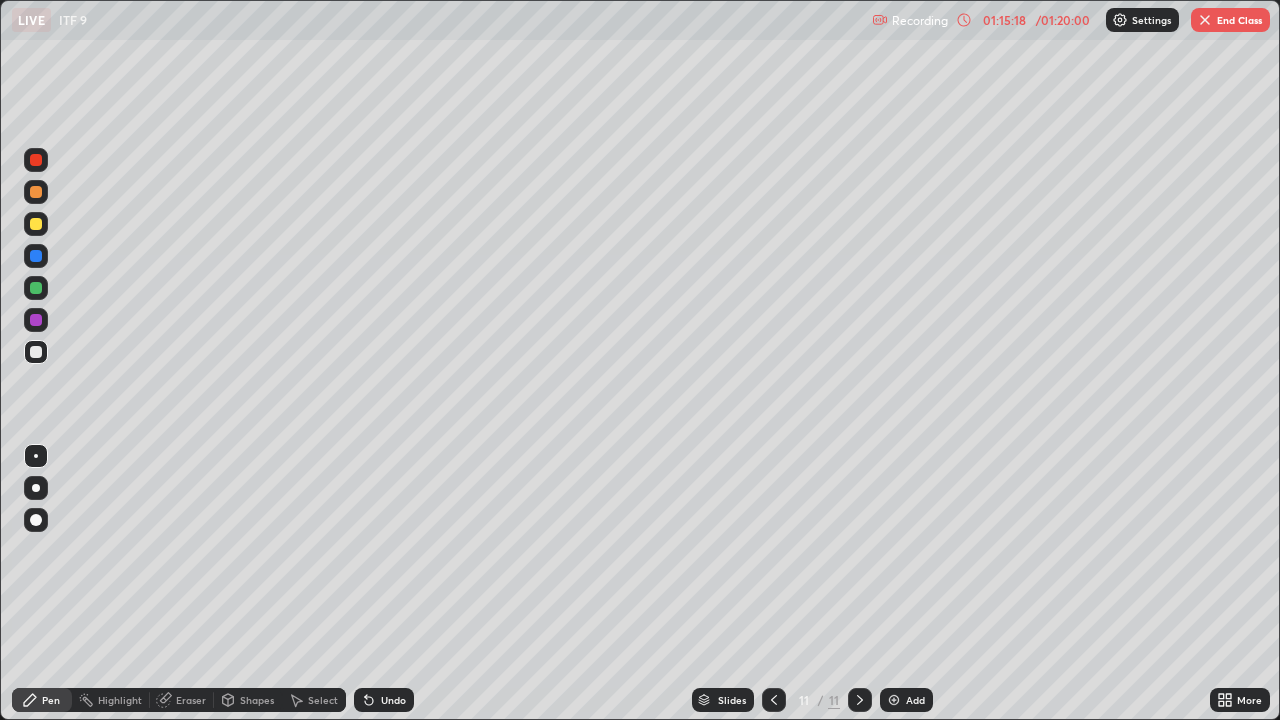 click on "End Class" at bounding box center [1230, 20] 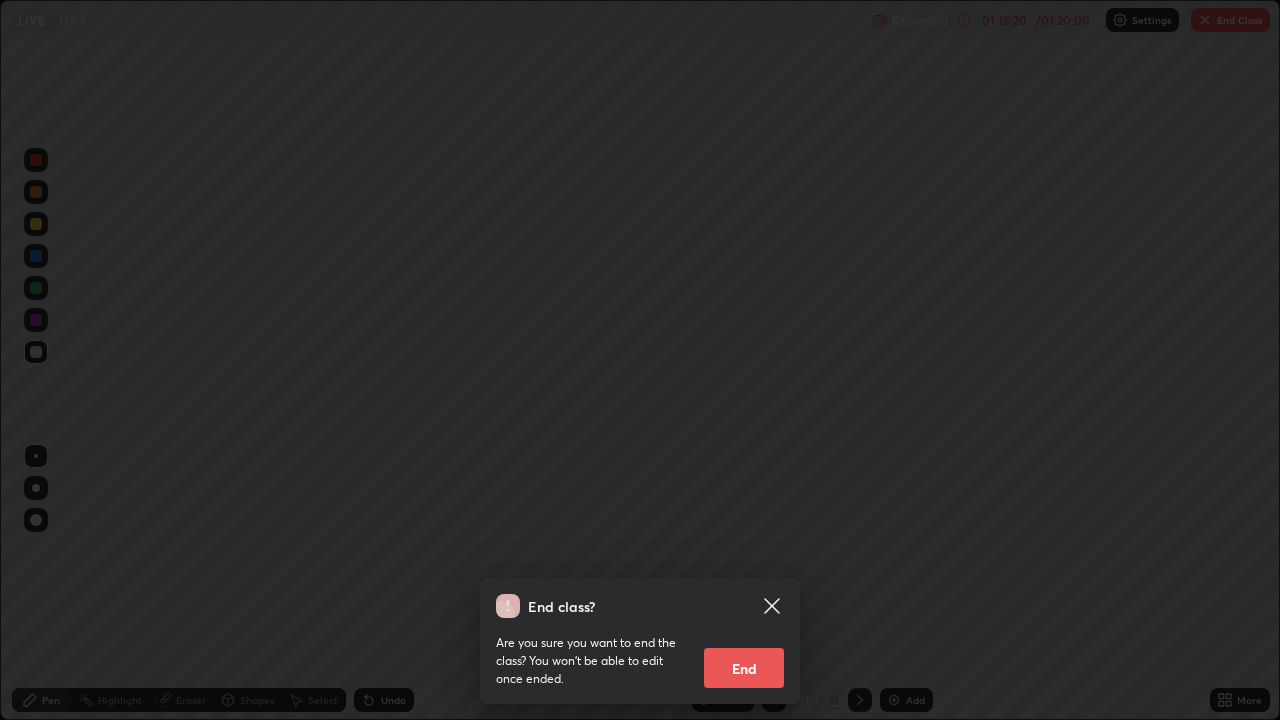 click on "End" at bounding box center [744, 668] 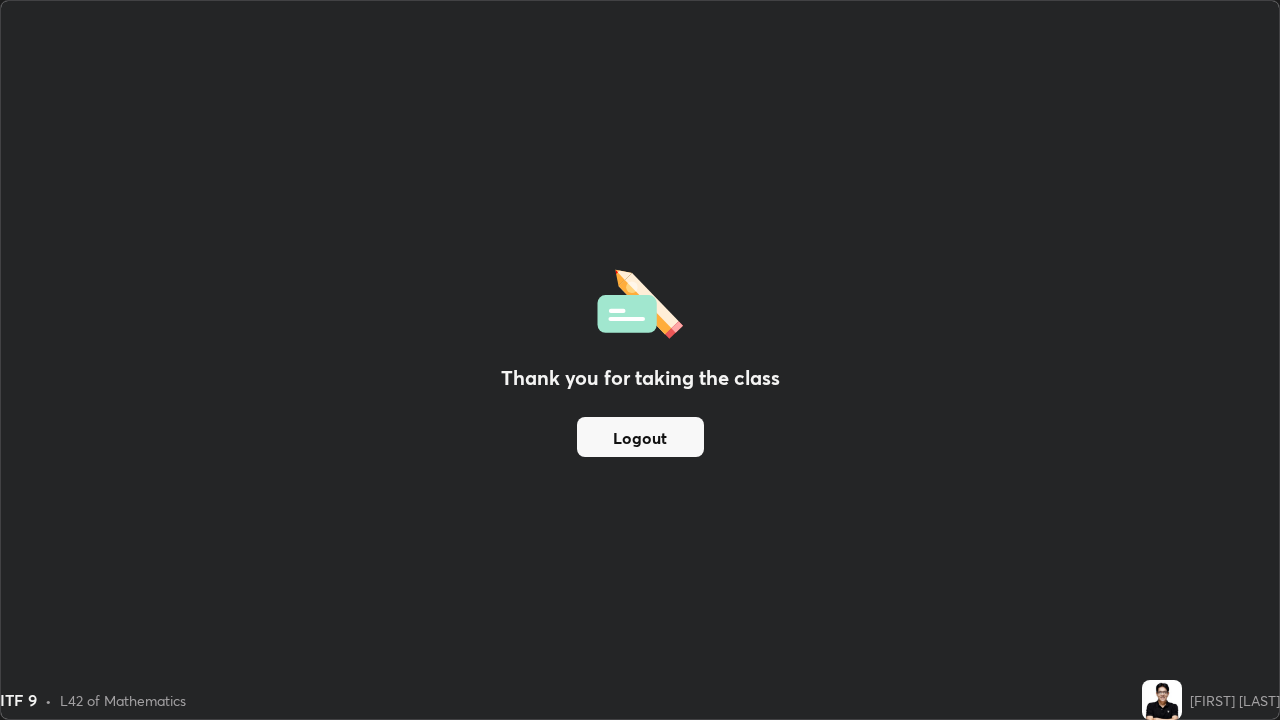 click on "Logout" at bounding box center (640, 437) 